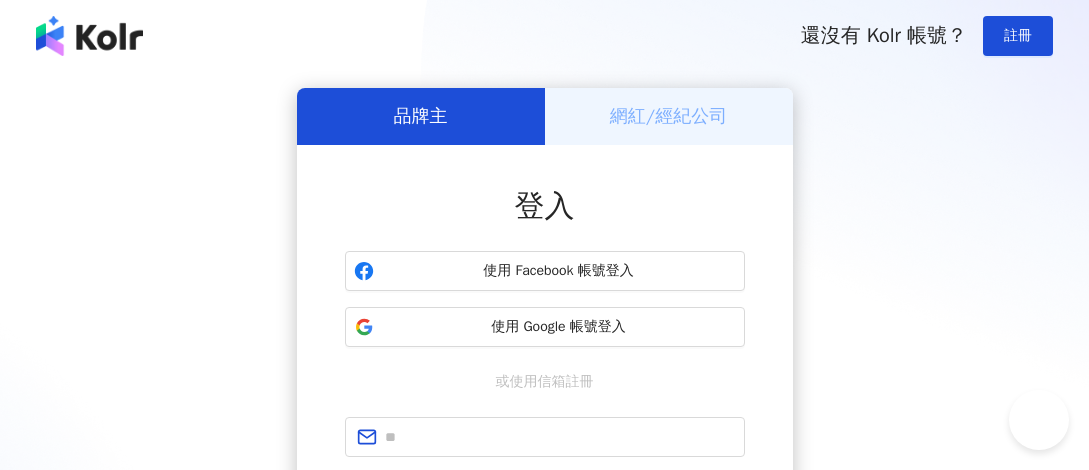 scroll, scrollTop: 0, scrollLeft: 0, axis: both 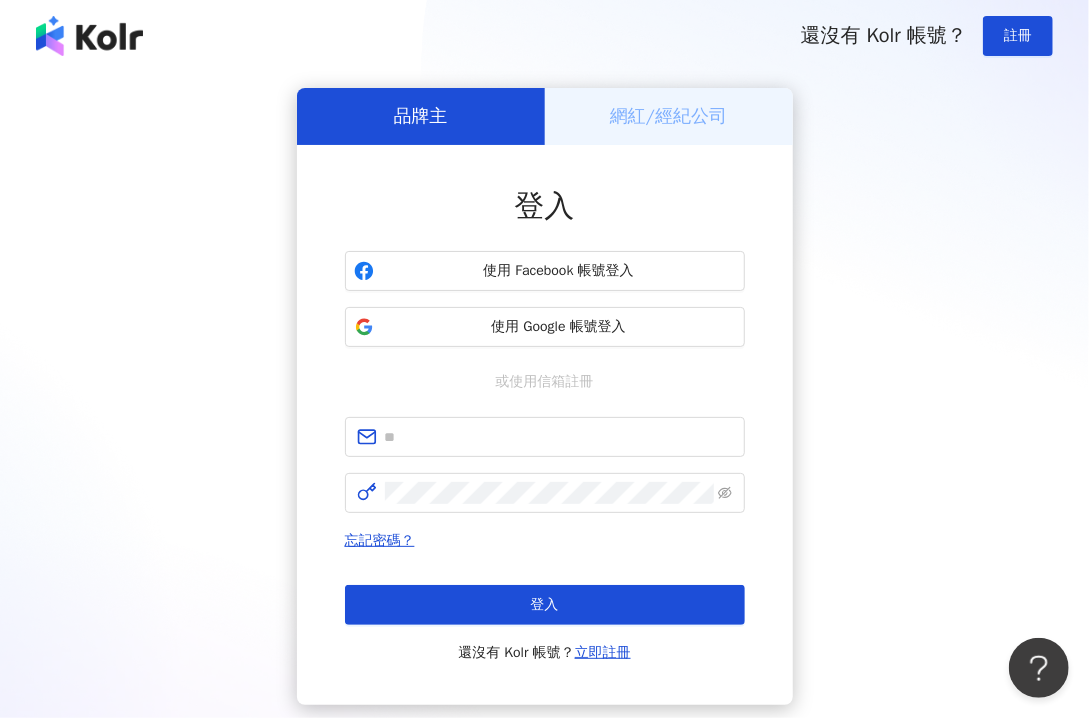 click on "網紅/經紀公司" at bounding box center (669, 116) 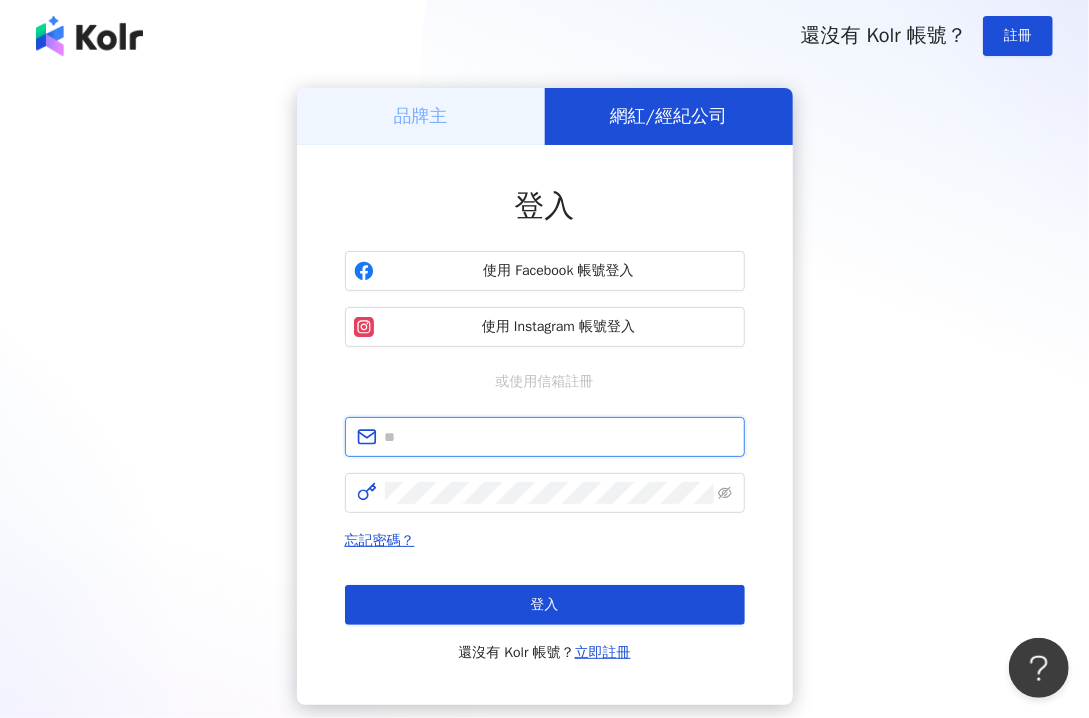 click at bounding box center [559, 437] 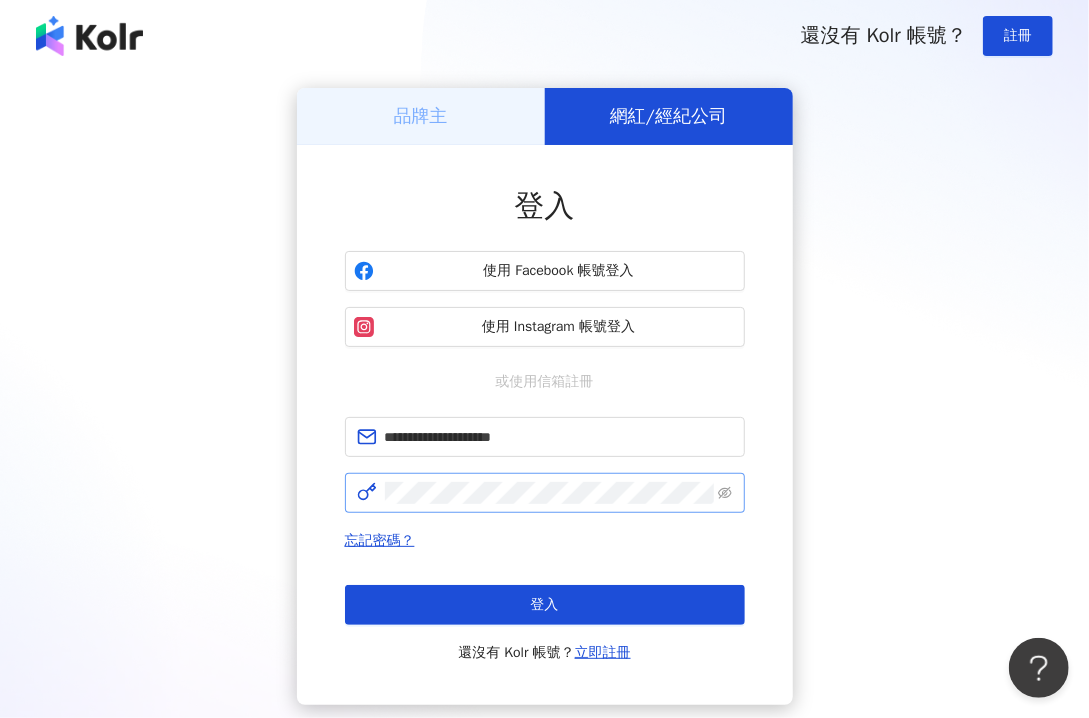 drag, startPoint x: 560, startPoint y: 522, endPoint x: 556, endPoint y: 506, distance: 16.492422 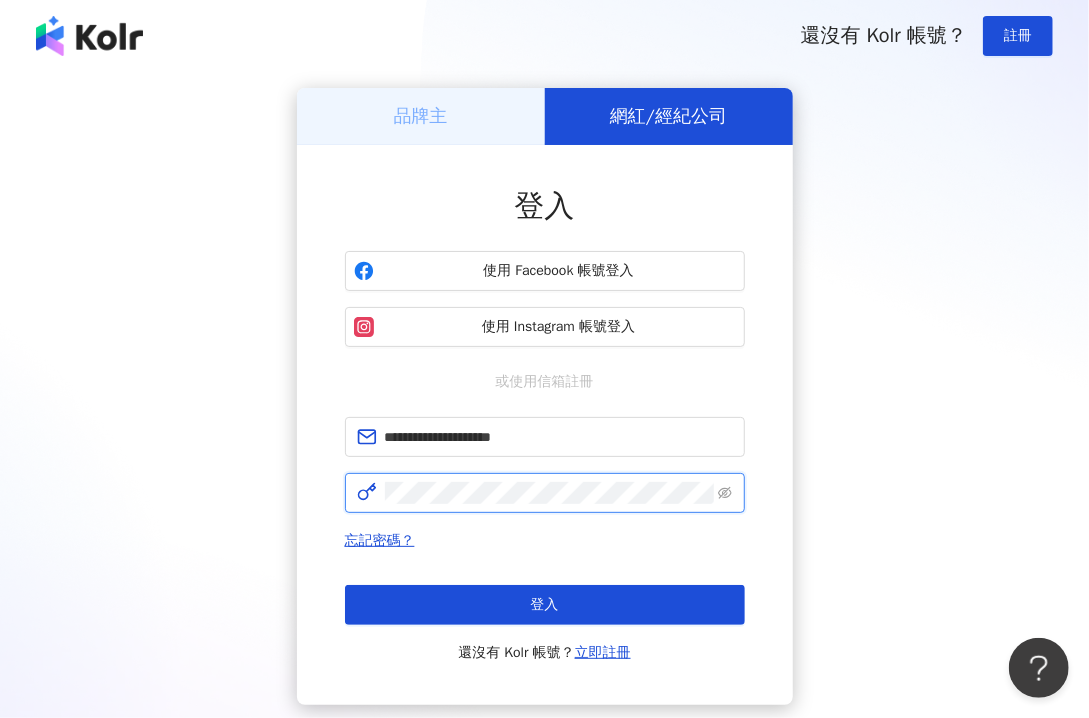 click on "登入" at bounding box center (545, 605) 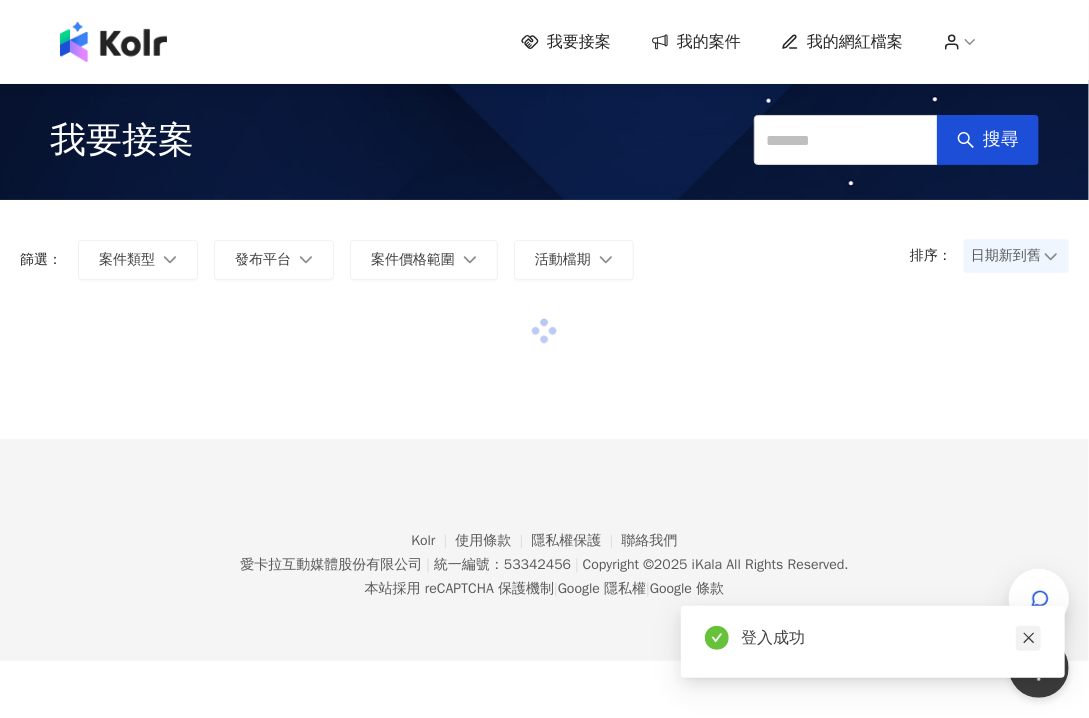 click 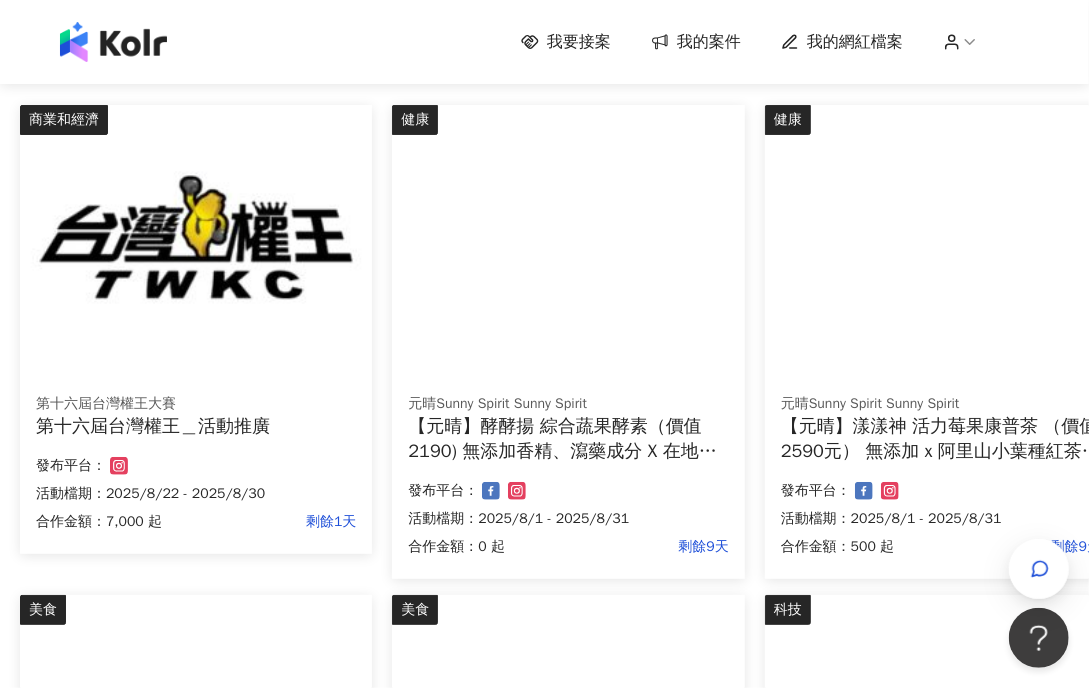 scroll, scrollTop: 0, scrollLeft: 0, axis: both 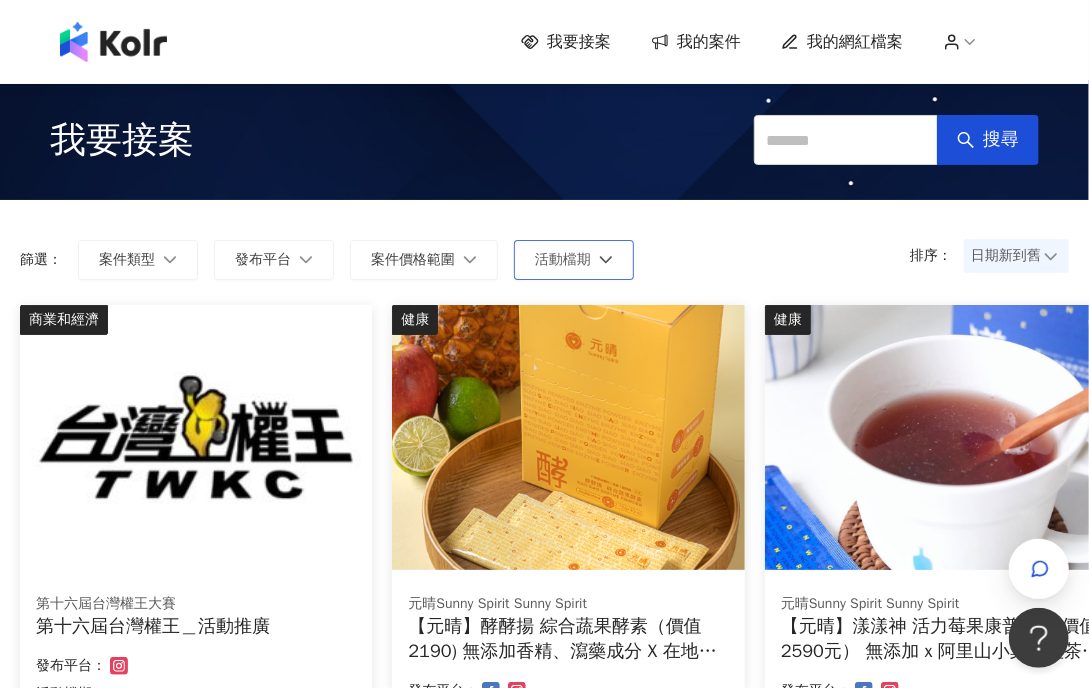 click on "活動檔期" at bounding box center (574, 260) 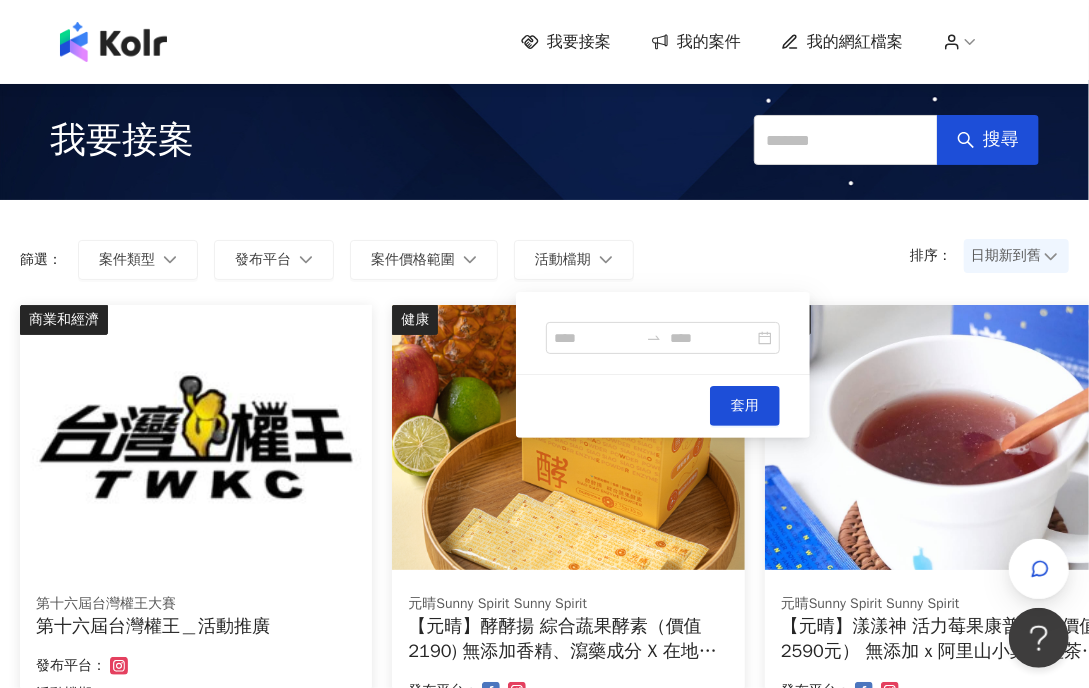 click on "排序： 日期新到舊 篩選： 案件類型 發布平台 案件價格範圍 活動檔期 套用" at bounding box center (544, 260) 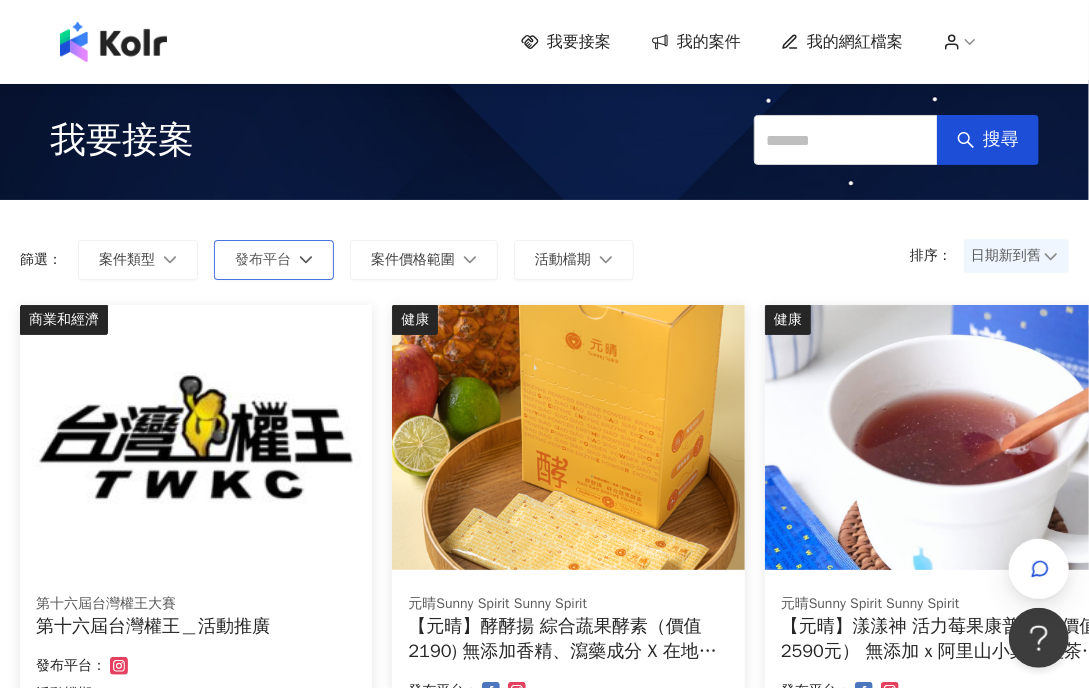 click on "發布平台" at bounding box center (274, 260) 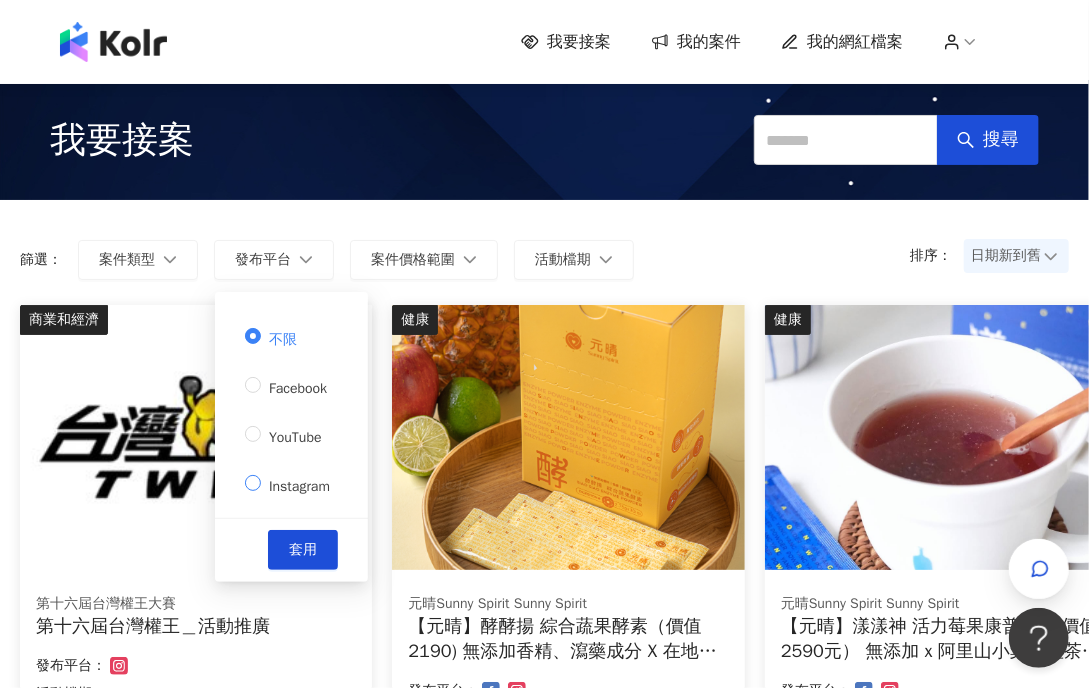 click on "Instagram" at bounding box center [299, 486] 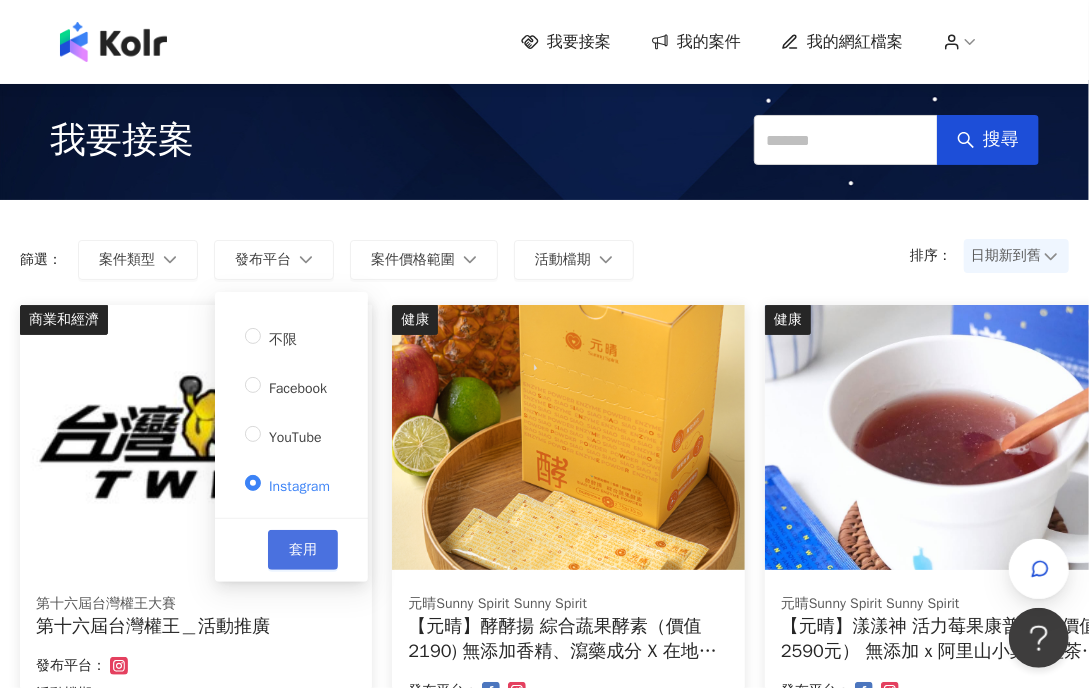 click on "套用" at bounding box center [303, 550] 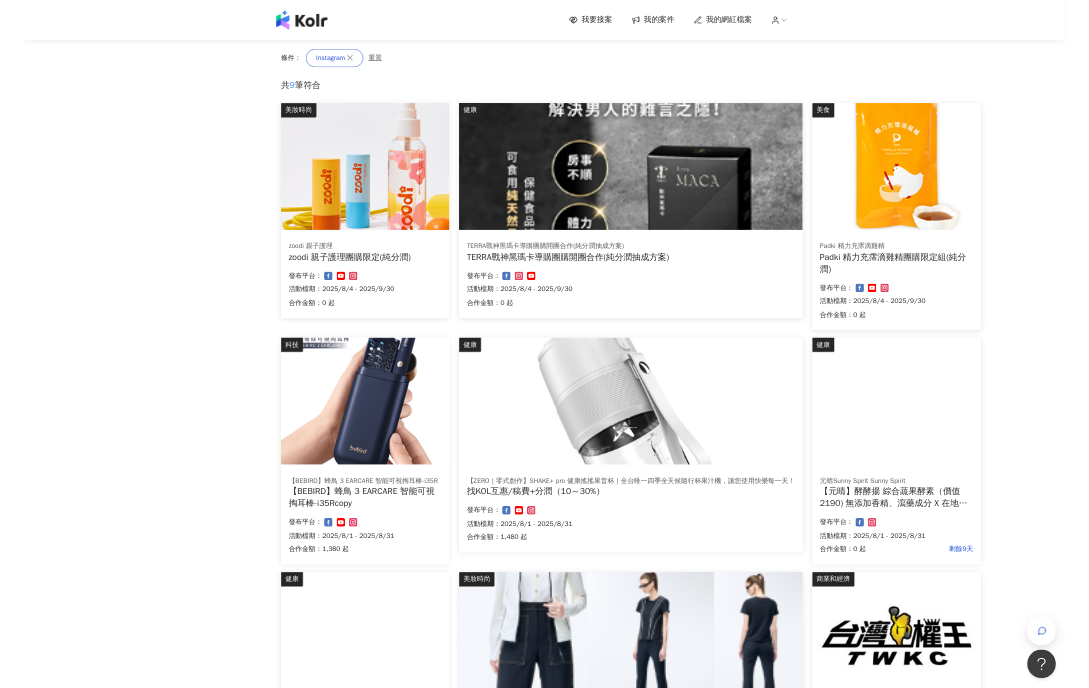 scroll, scrollTop: 0, scrollLeft: 0, axis: both 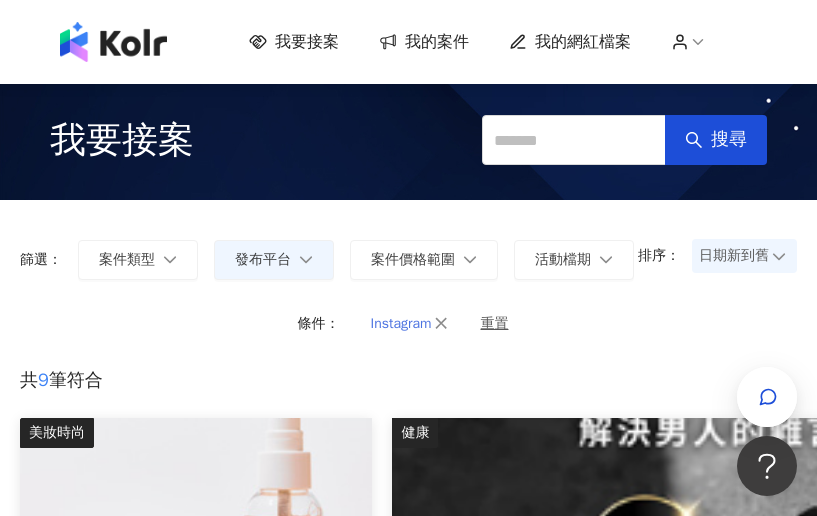 click on "Instagram" at bounding box center [410, 324] 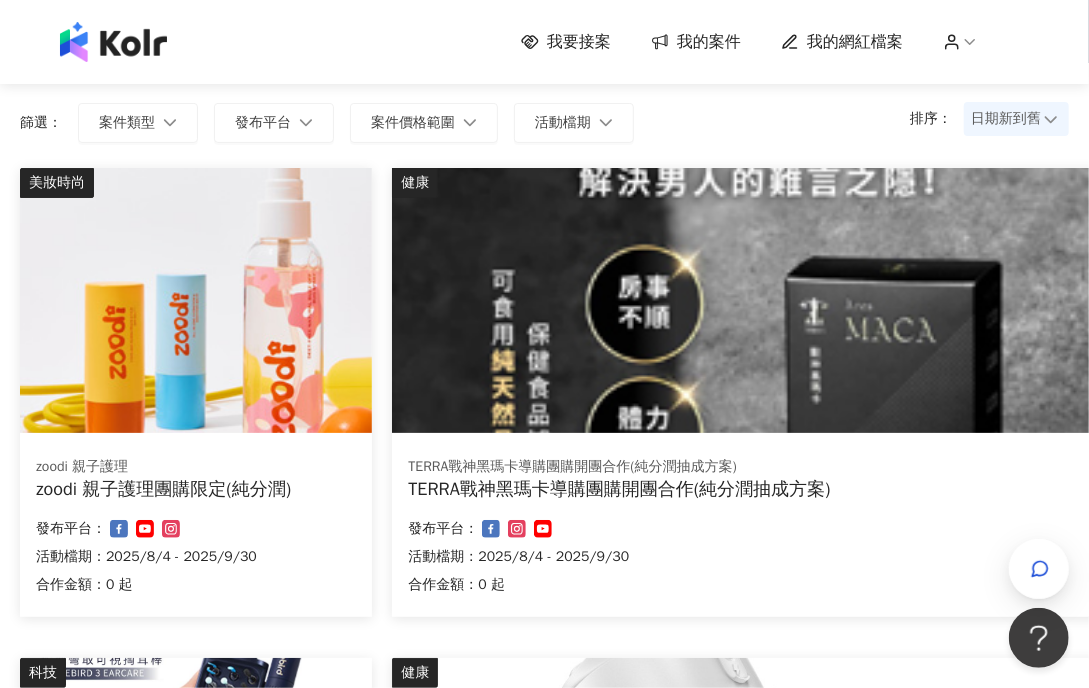 scroll, scrollTop: 200, scrollLeft: 0, axis: vertical 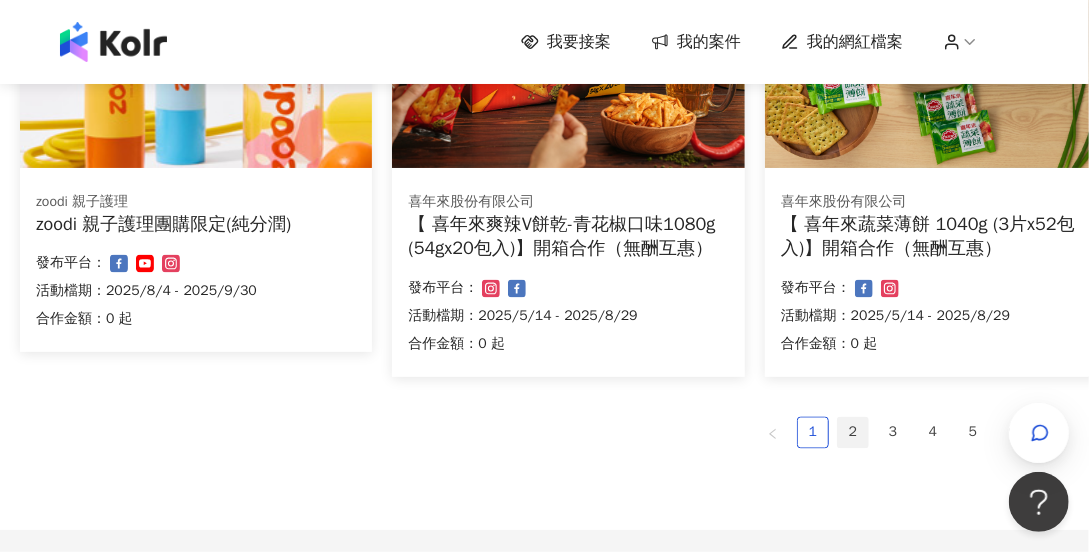 click on "2" at bounding box center [853, 433] 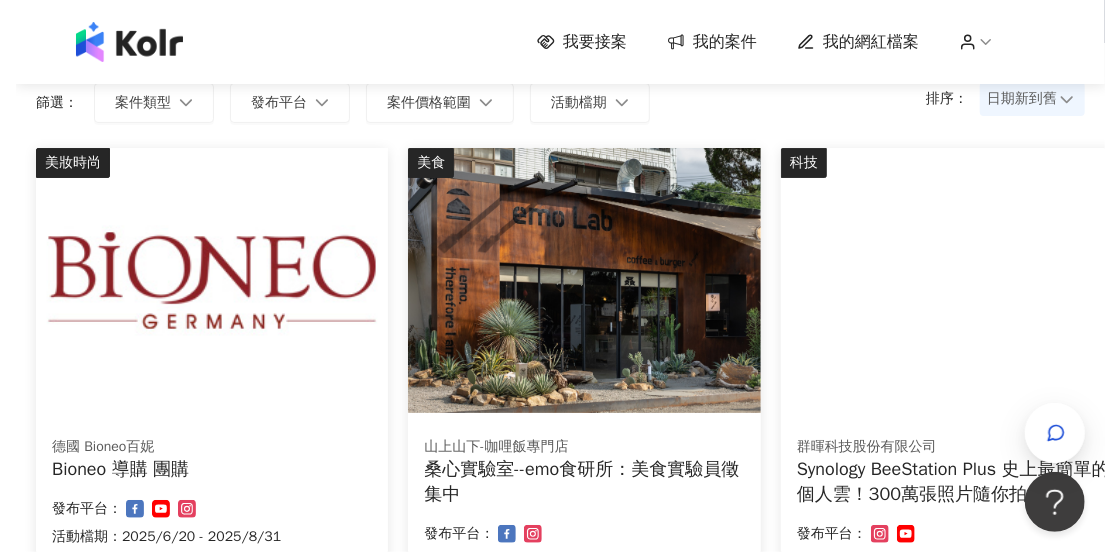 scroll, scrollTop: 357, scrollLeft: 0, axis: vertical 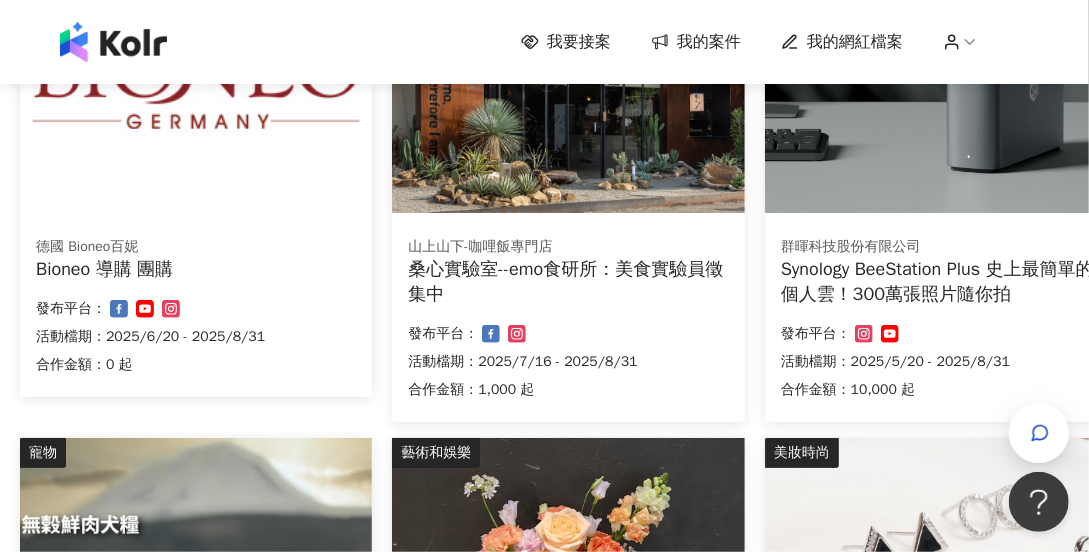 click at bounding box center [568, 80] 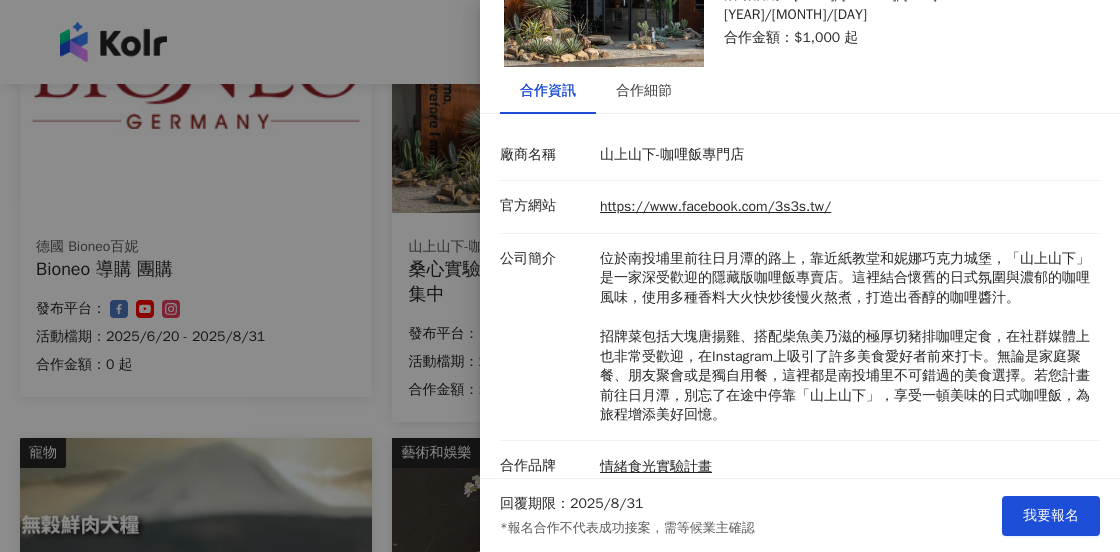 scroll, scrollTop: 312, scrollLeft: 0, axis: vertical 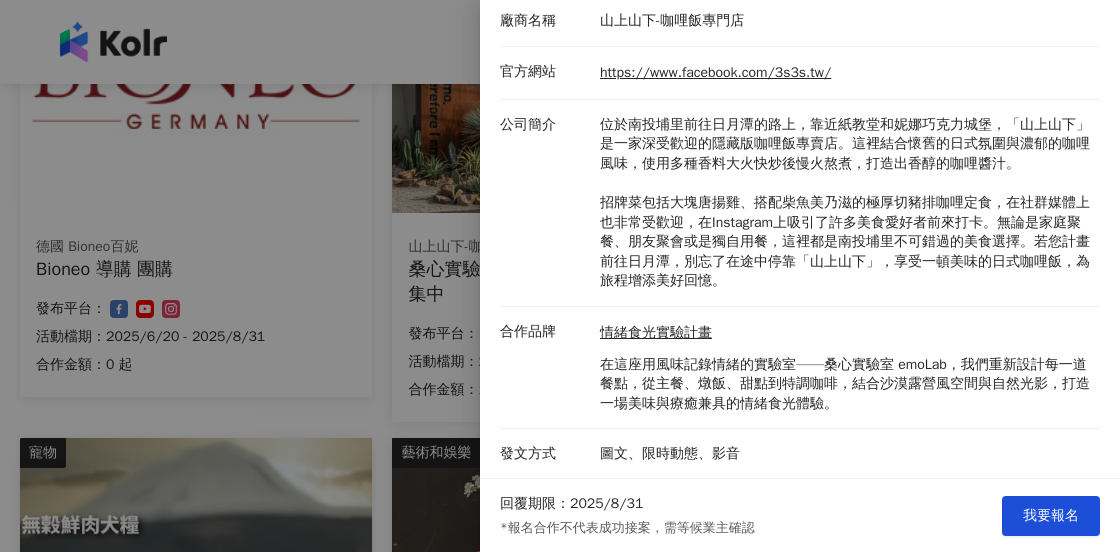 click at bounding box center (560, 276) 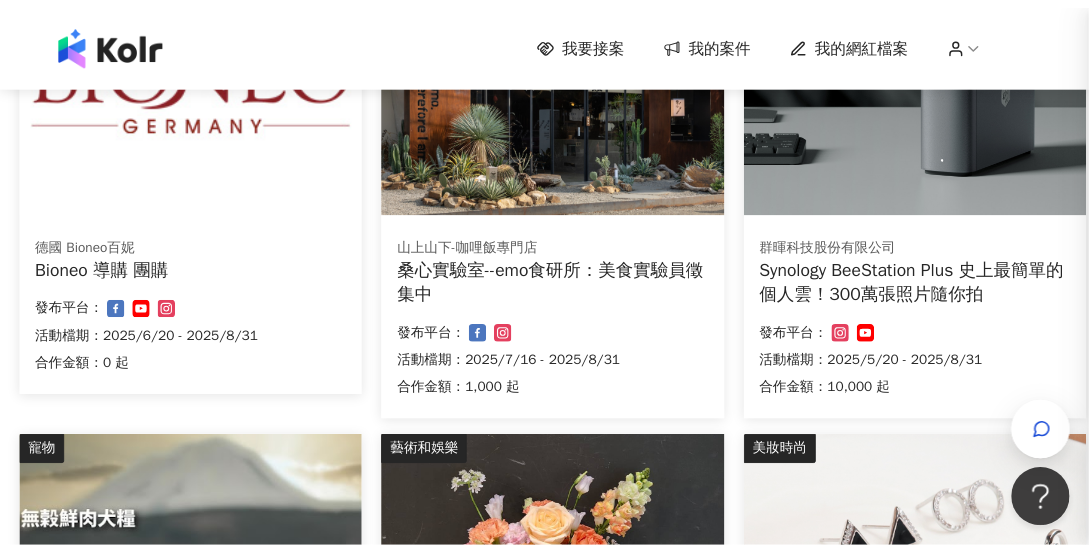 scroll, scrollTop: 0, scrollLeft: 0, axis: both 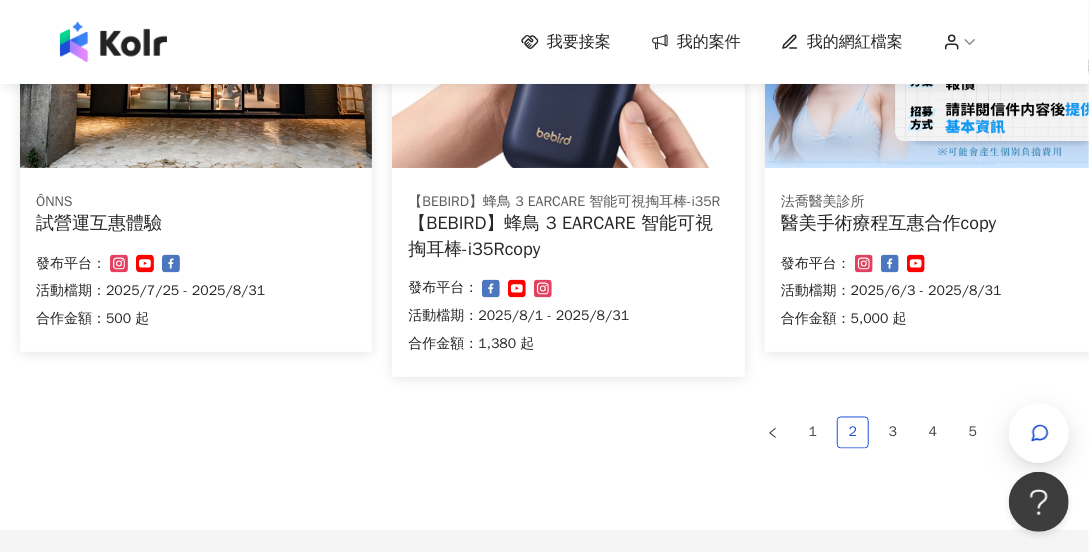 click on "ÔNNS" at bounding box center (196, 202) 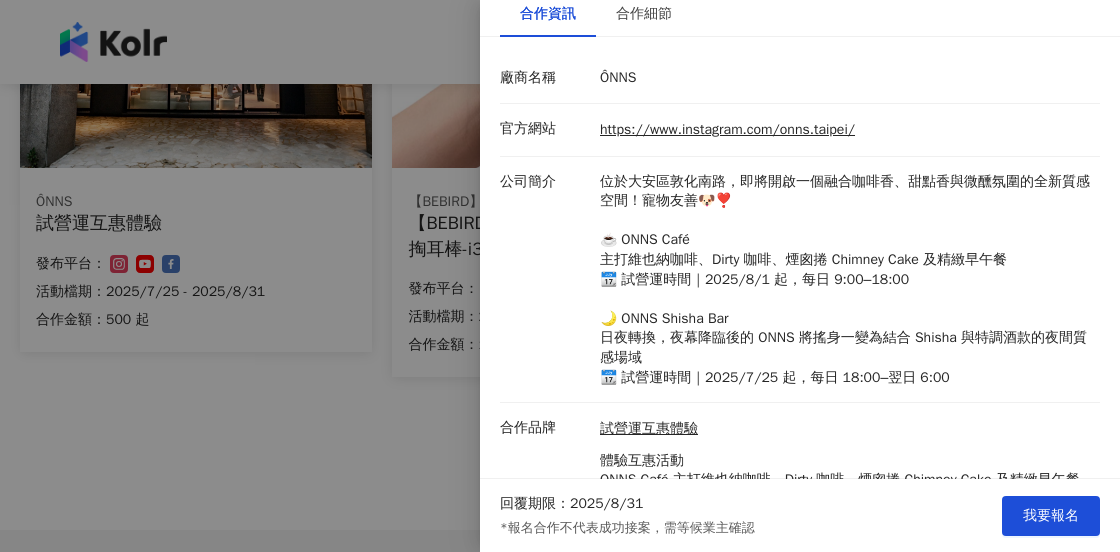 scroll, scrollTop: 170, scrollLeft: 0, axis: vertical 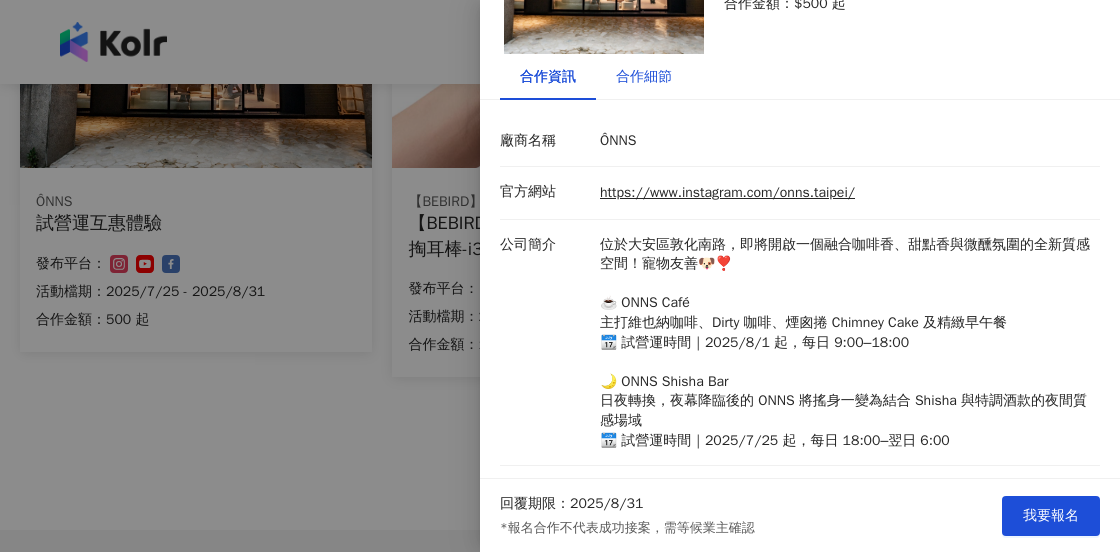 click on "合作細節" at bounding box center (644, 77) 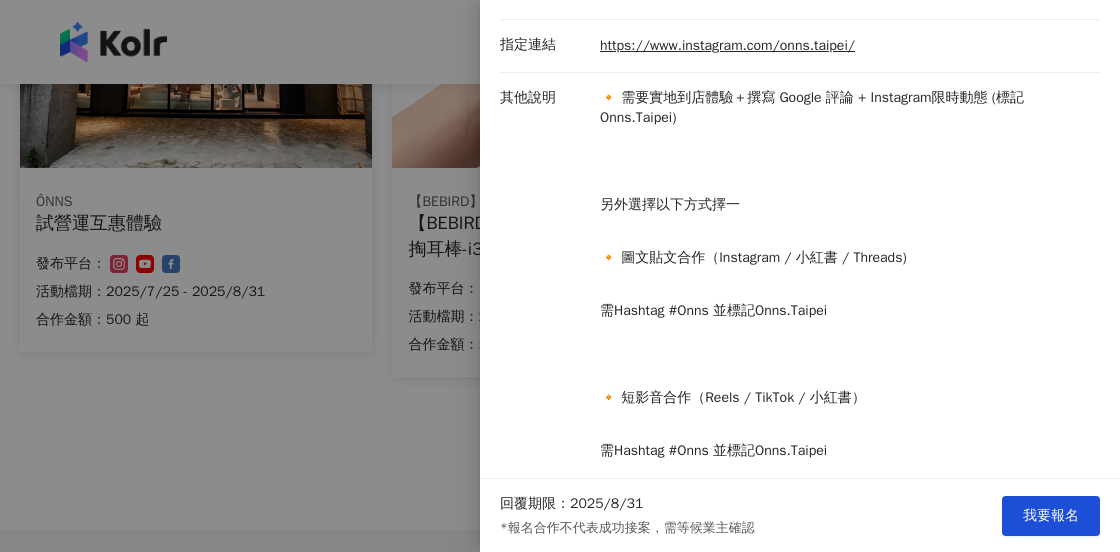 scroll, scrollTop: 456, scrollLeft: 0, axis: vertical 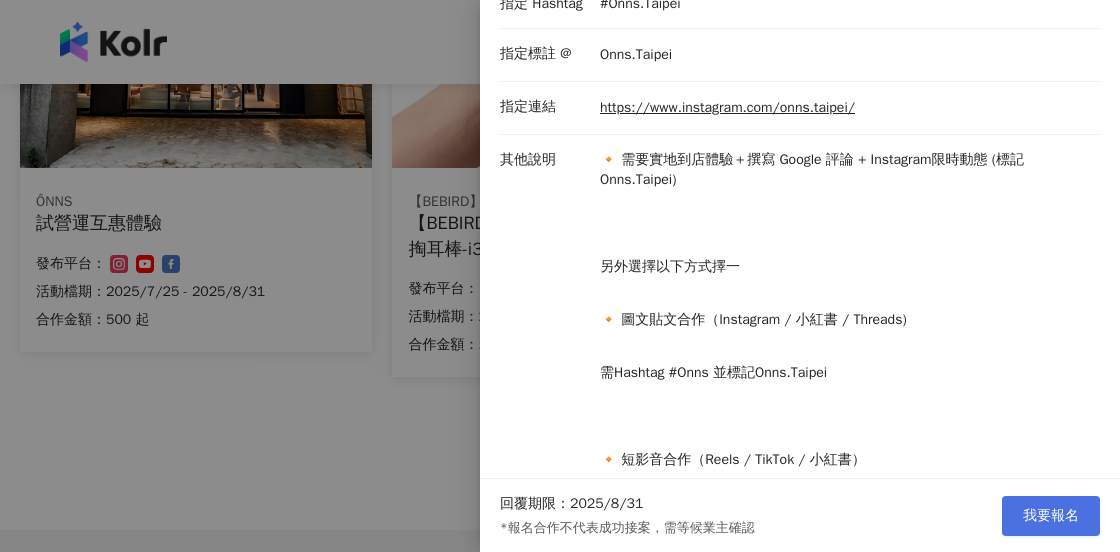 click on "我要報名" at bounding box center (1051, 516) 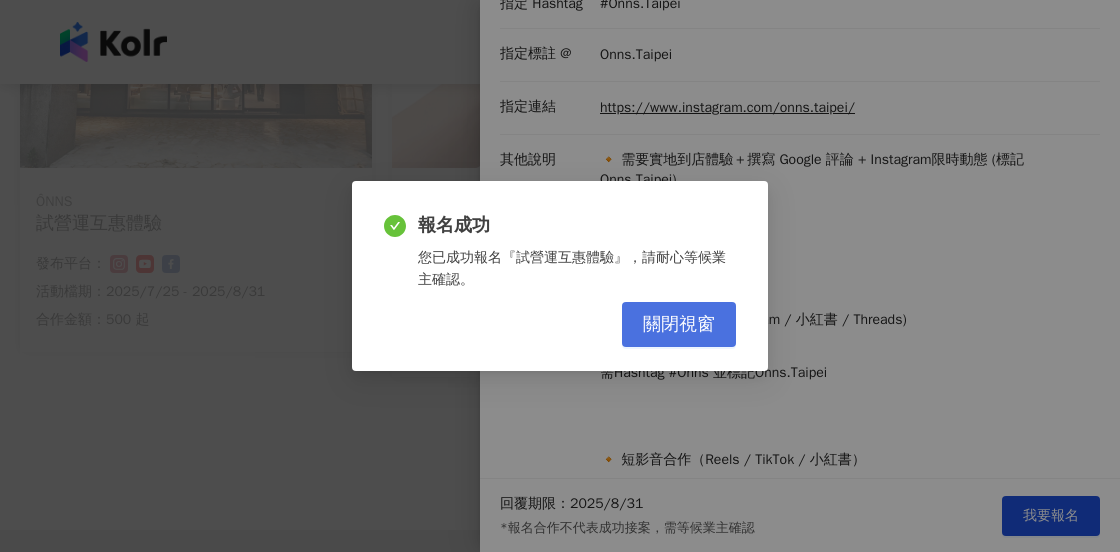 click on "關閉視窗" at bounding box center [679, 324] 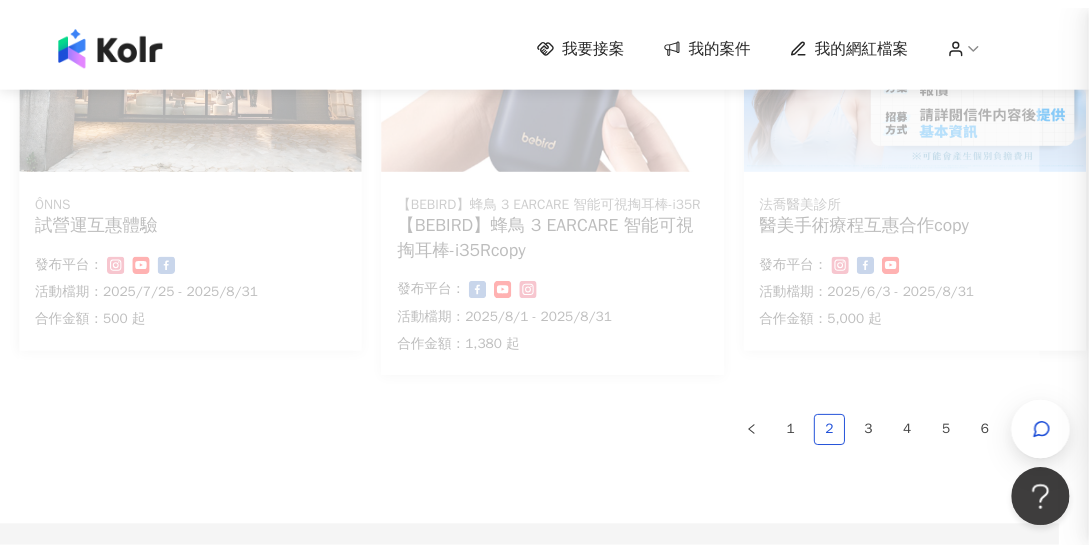 scroll, scrollTop: 0, scrollLeft: 0, axis: both 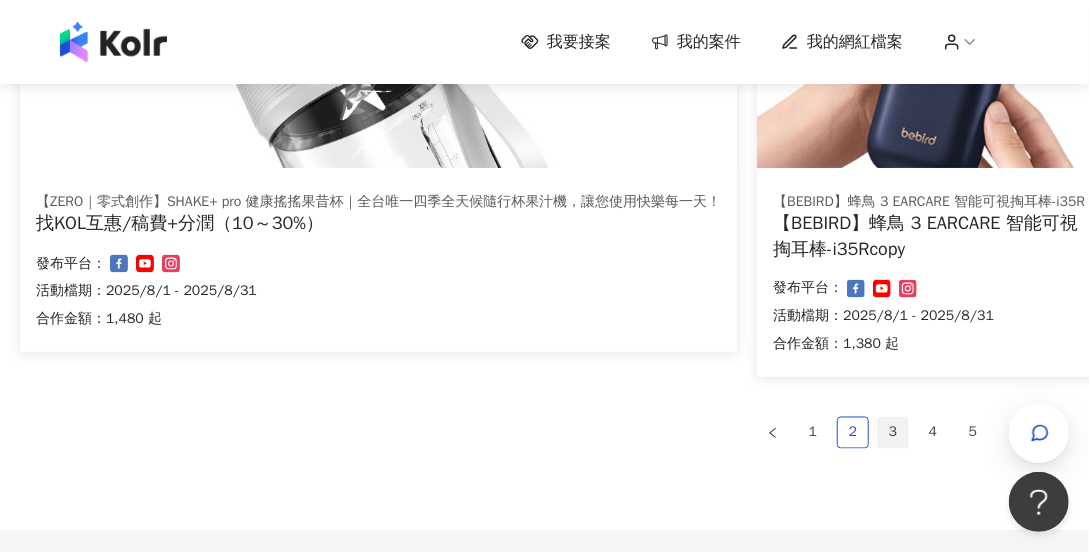 click on "3" at bounding box center [893, 433] 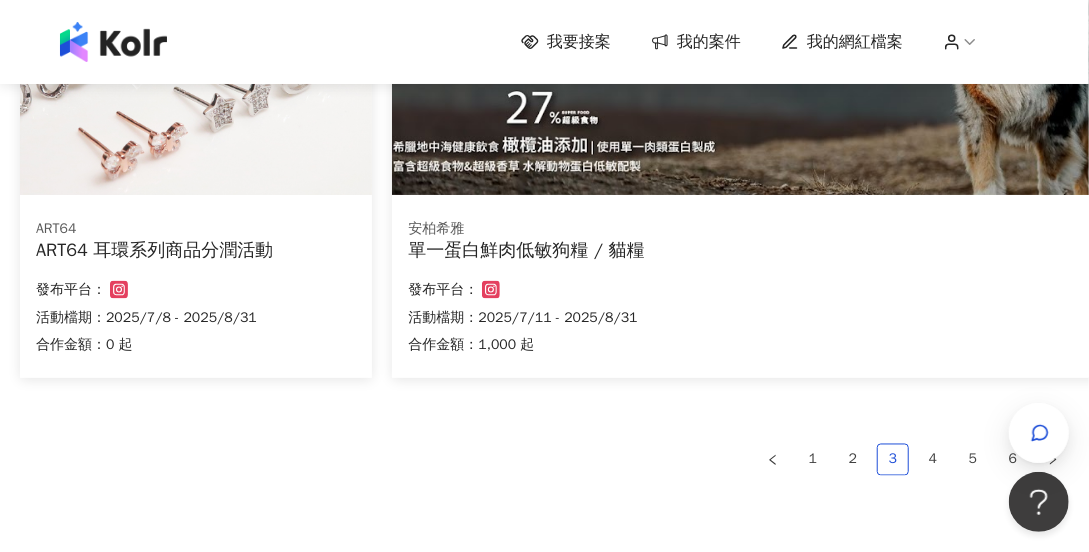 scroll, scrollTop: 1532, scrollLeft: 0, axis: vertical 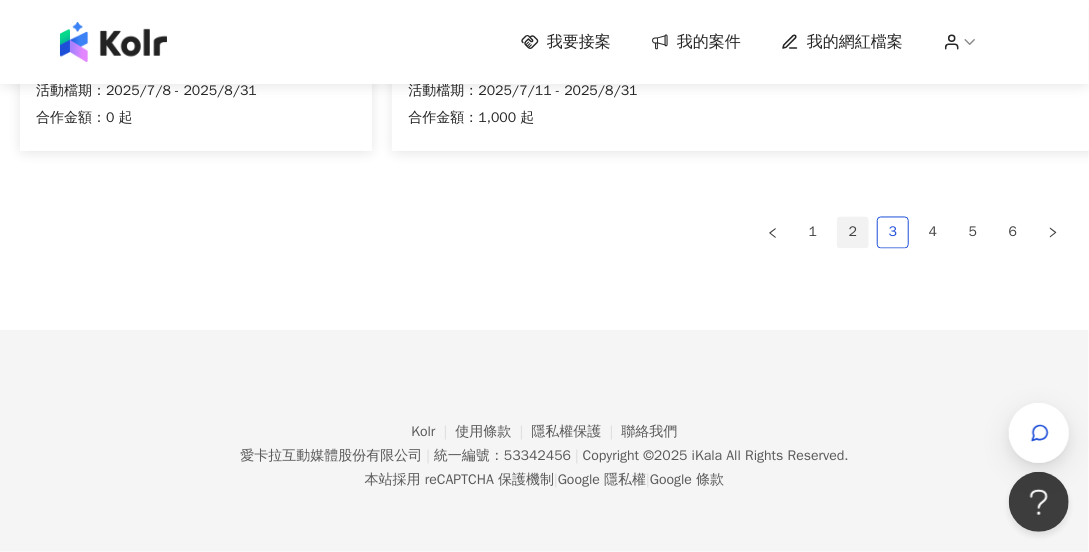 click on "2" at bounding box center [853, 233] 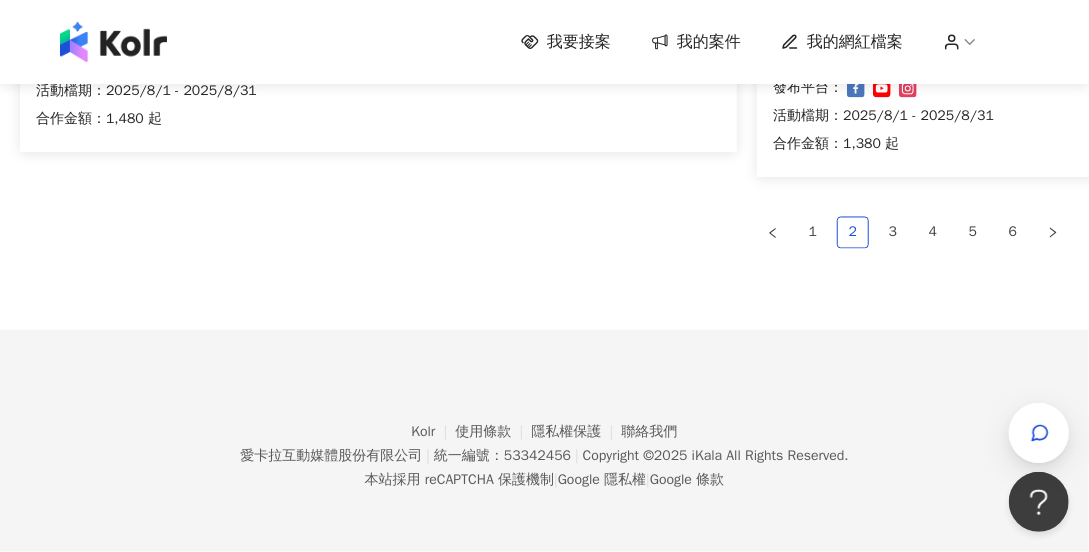 type 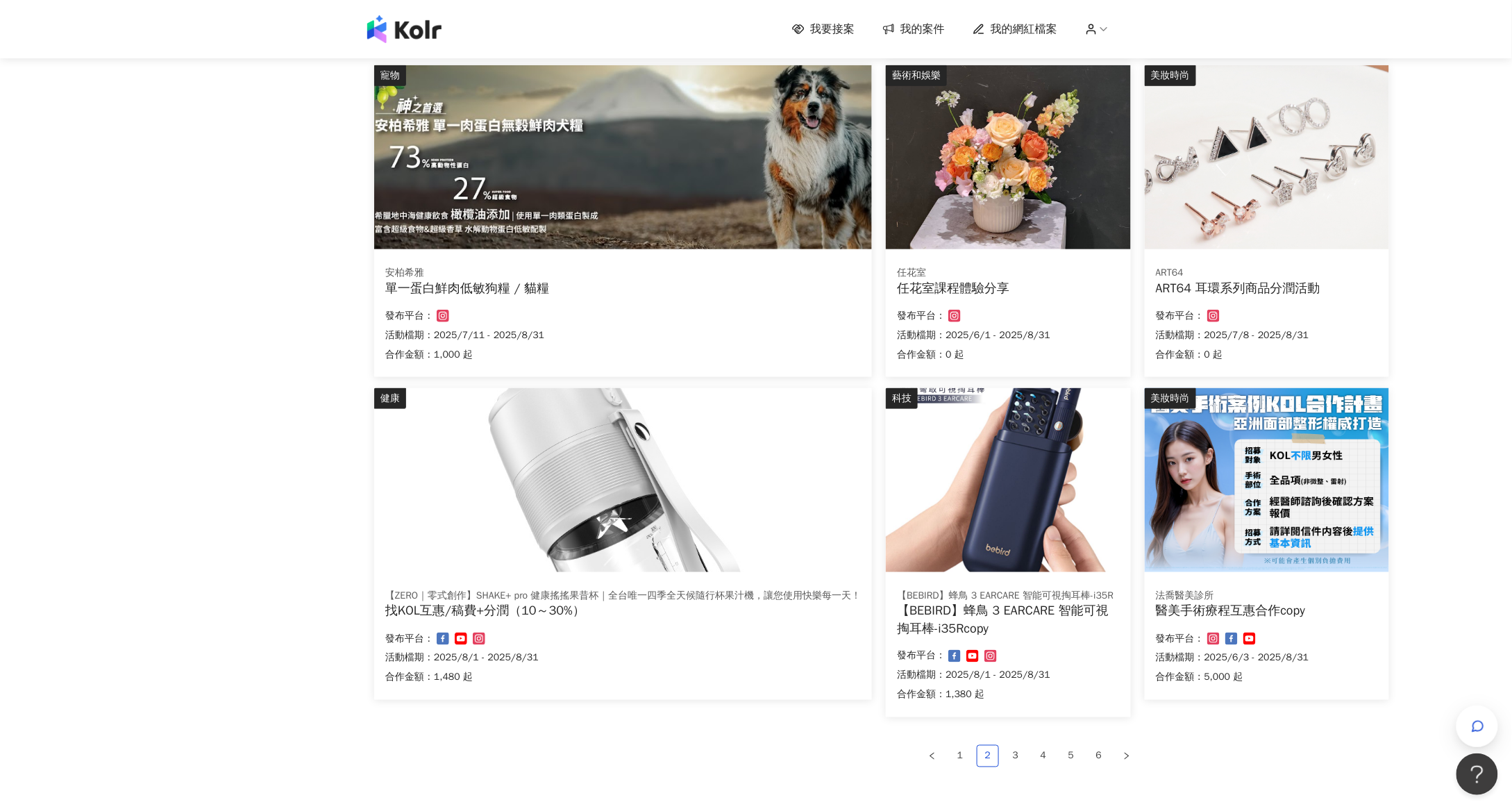 scroll, scrollTop: 656, scrollLeft: 0, axis: vertical 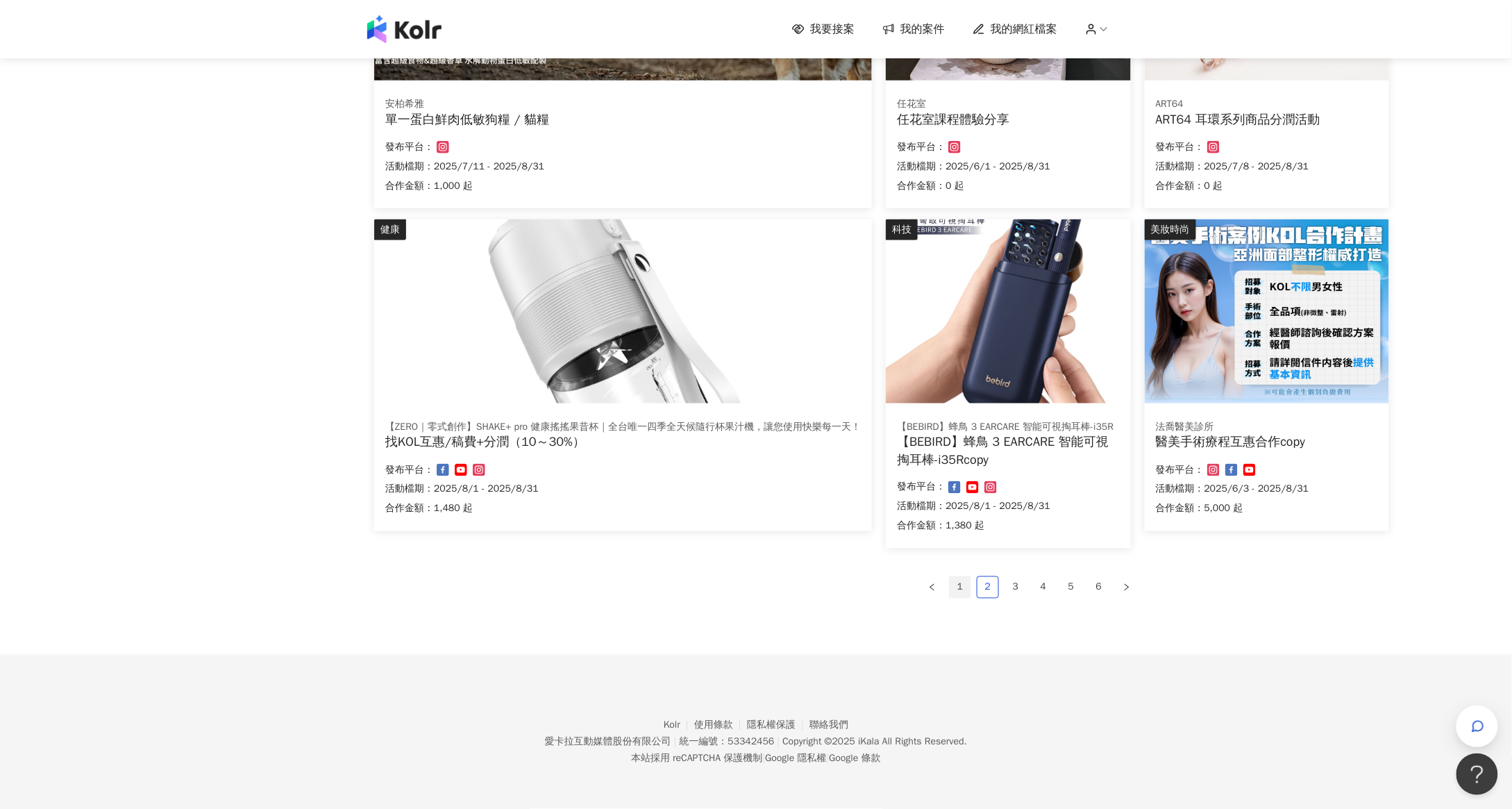 click on "1" at bounding box center [960, 587] 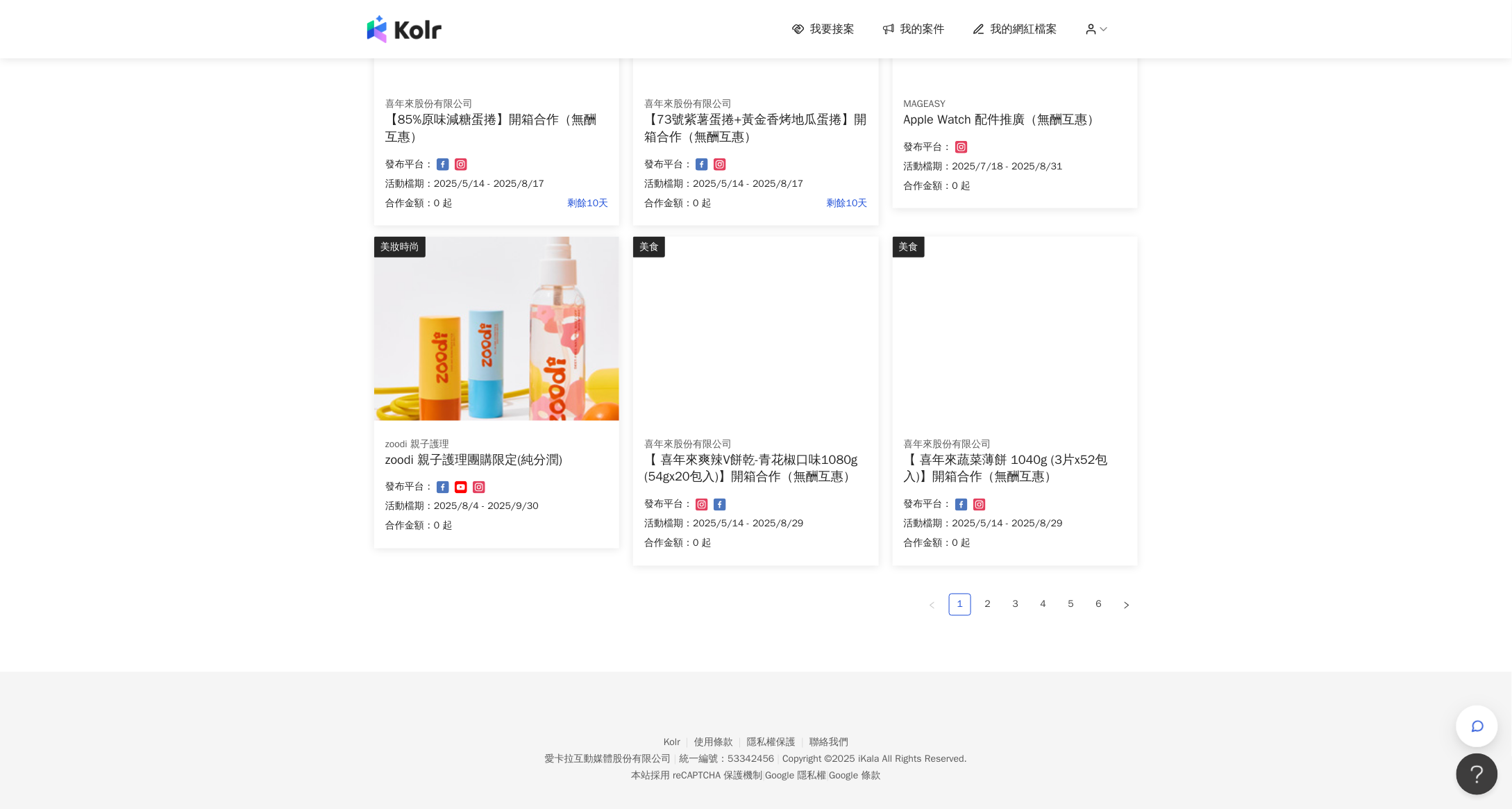 scroll, scrollTop: 337, scrollLeft: 0, axis: vertical 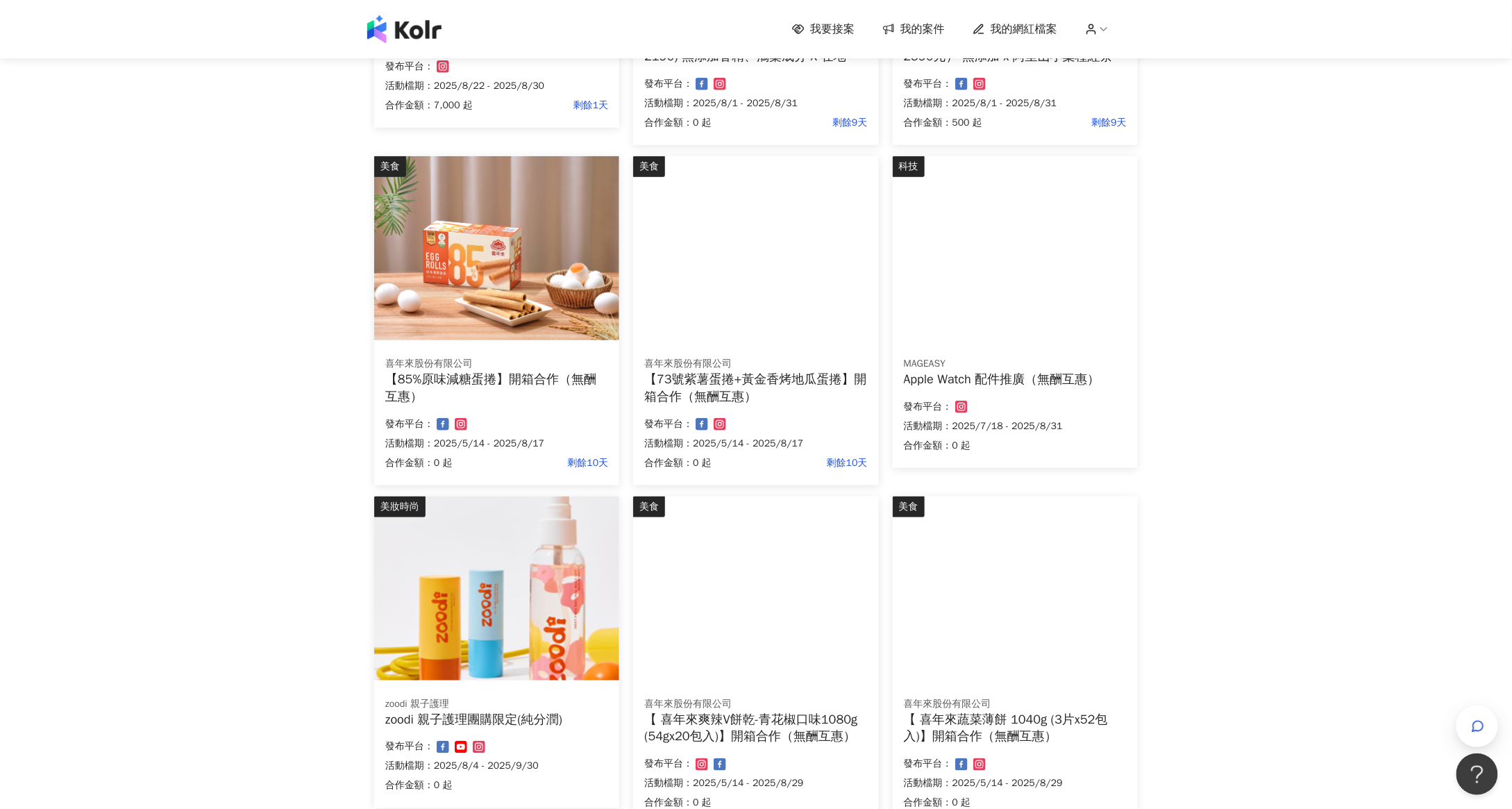 type 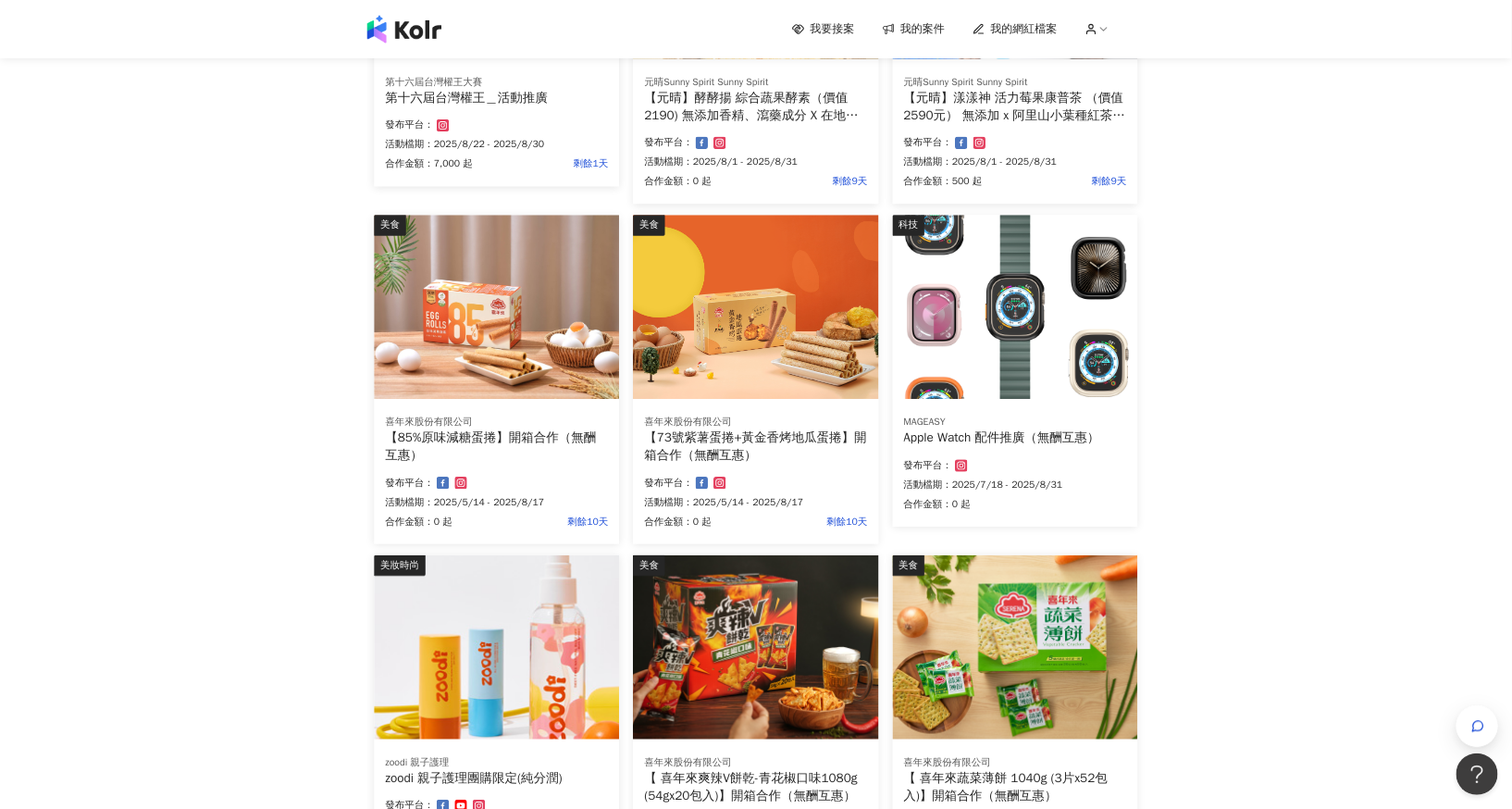 scroll, scrollTop: 0, scrollLeft: 0, axis: both 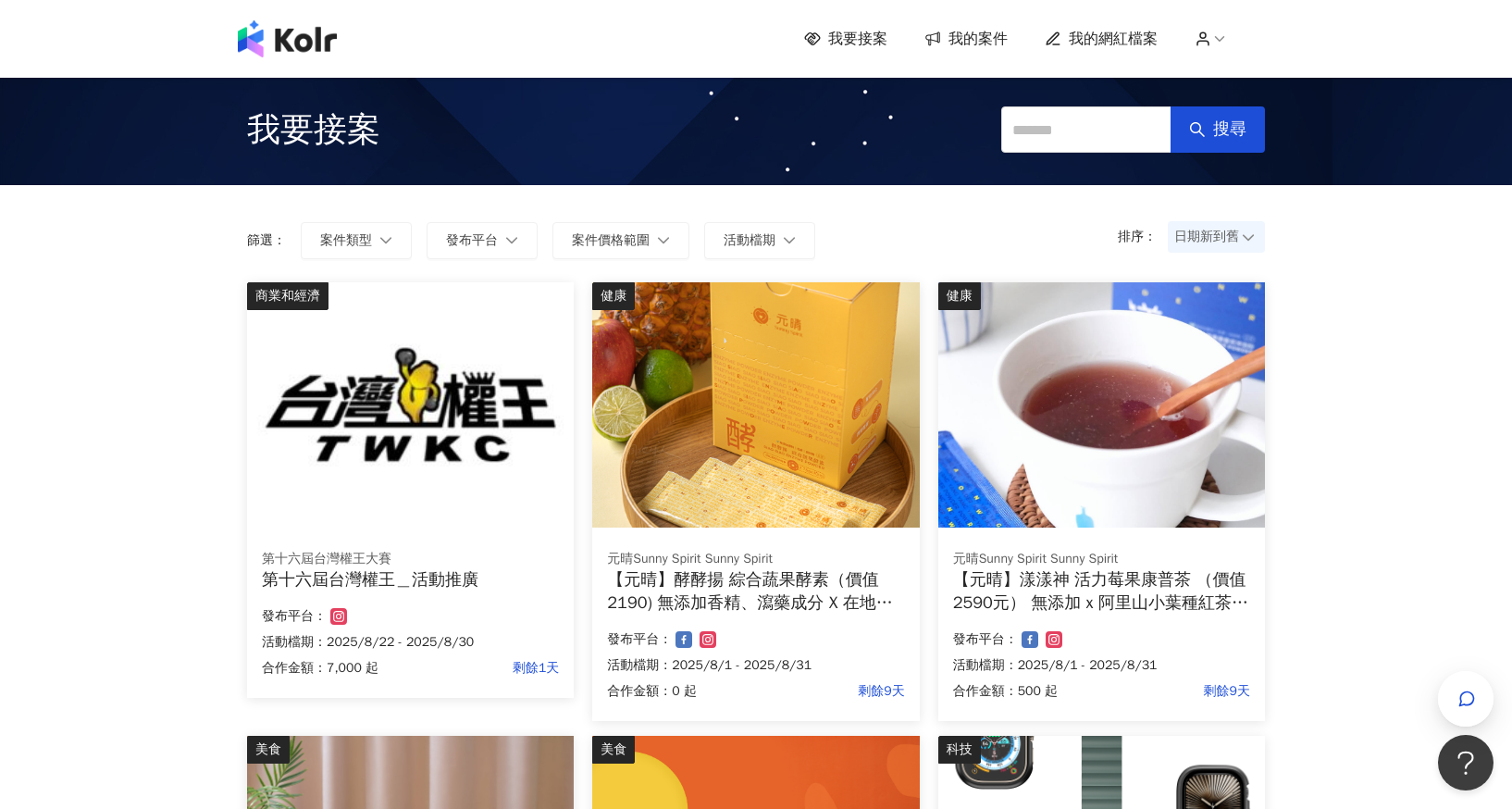 click on "MAGEASY Apple Watch 配件推廣（無酬互惠） 合作金額： $[PRICE] 起 發布平台： 活動檔期：[YEAR]/[MONTH]/[DAY] - [YEAR]/[MONTH]/[DAY]" at bounding box center [1101, 1070] 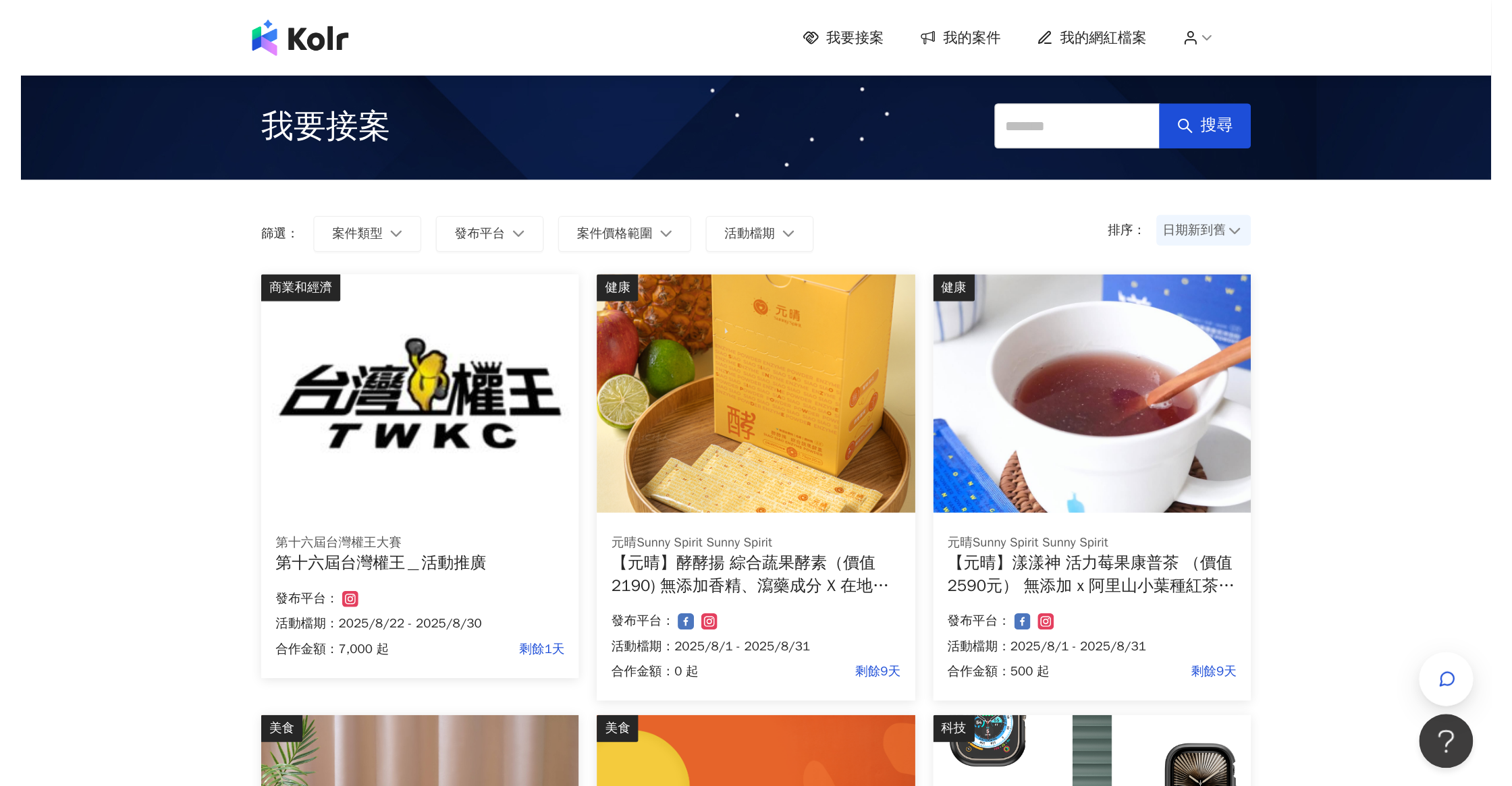 scroll, scrollTop: 540, scrollLeft: 0, axis: vertical 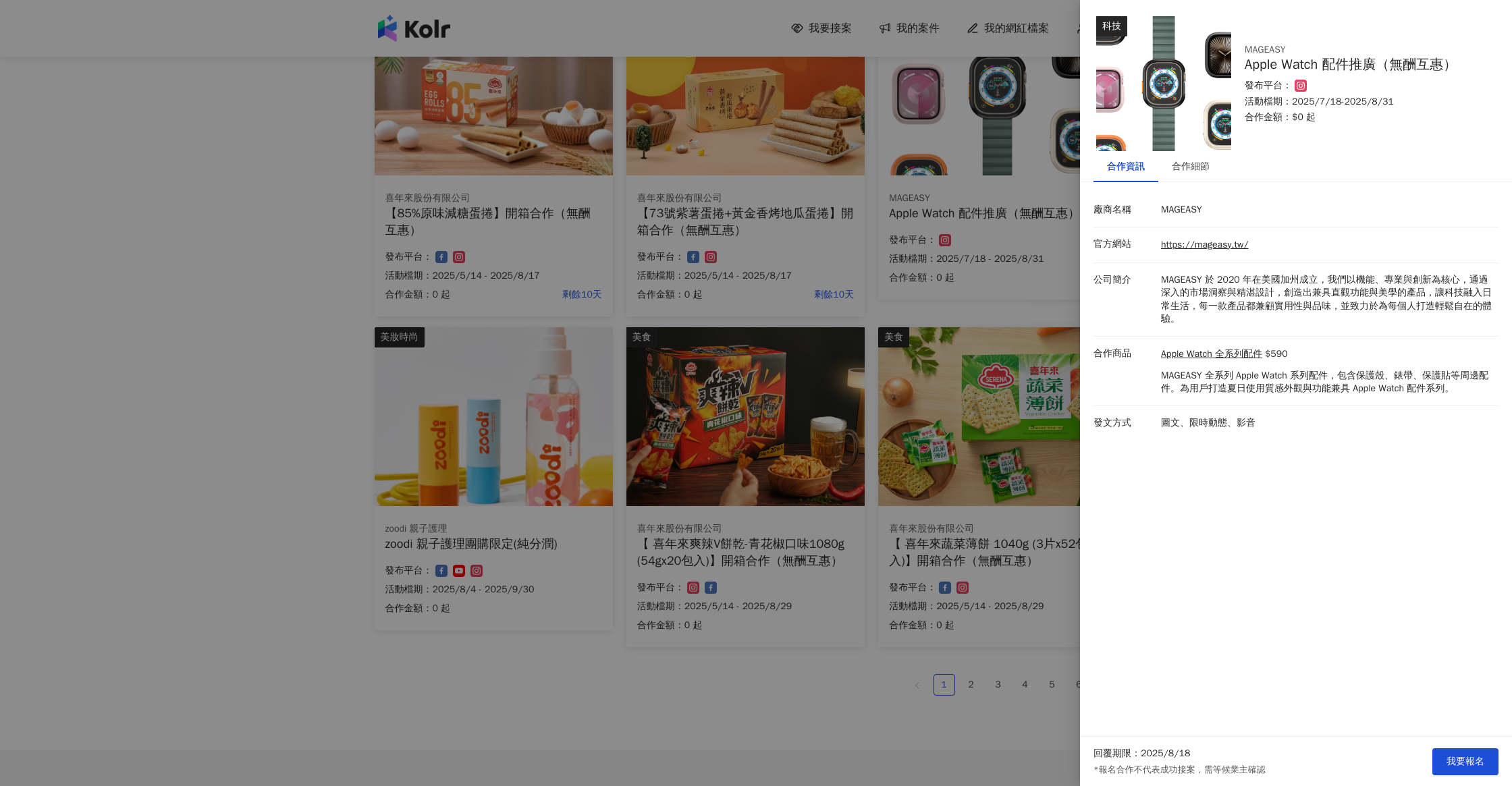 click at bounding box center (756, 393) 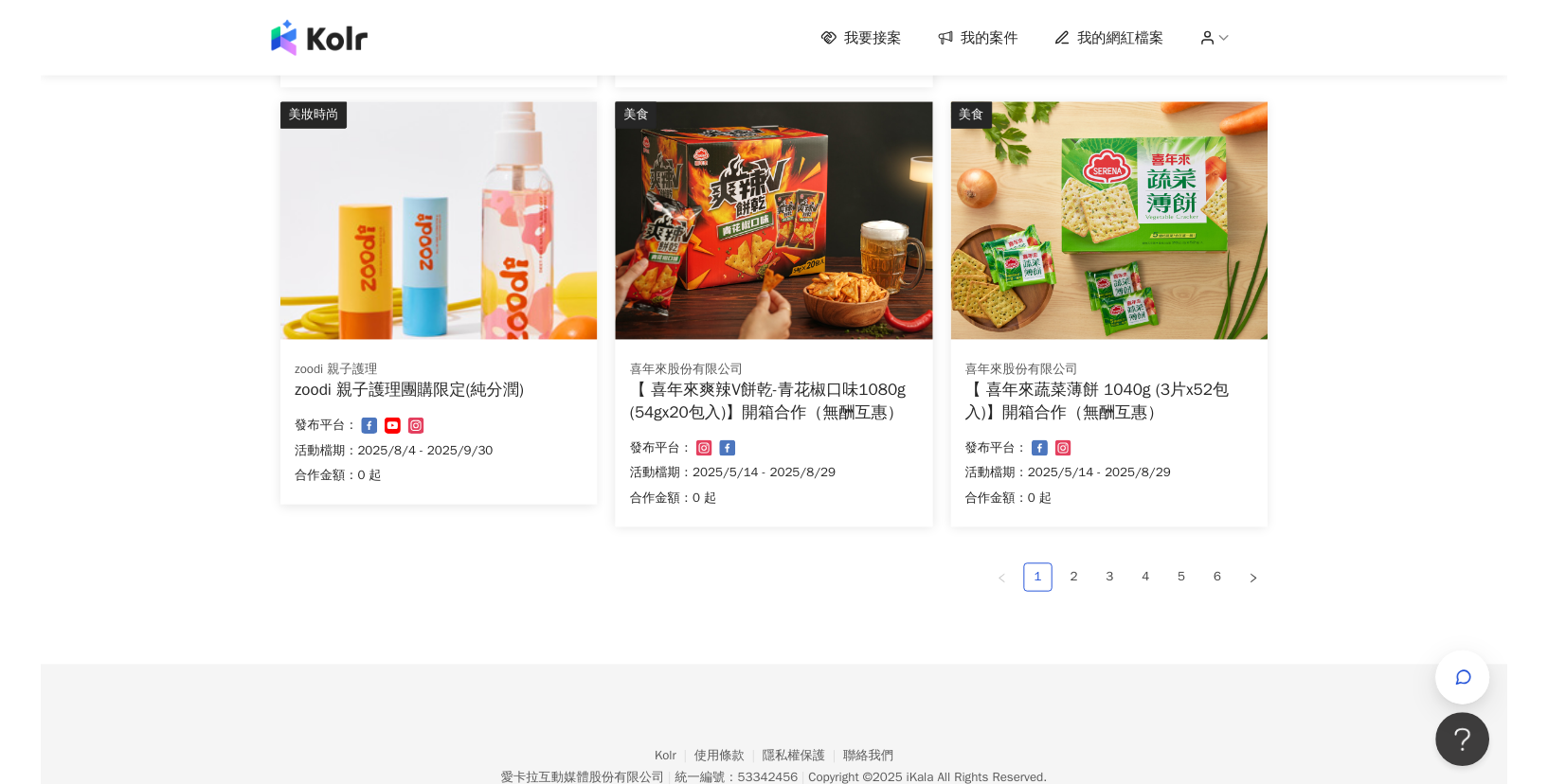 scroll, scrollTop: 1136, scrollLeft: 0, axis: vertical 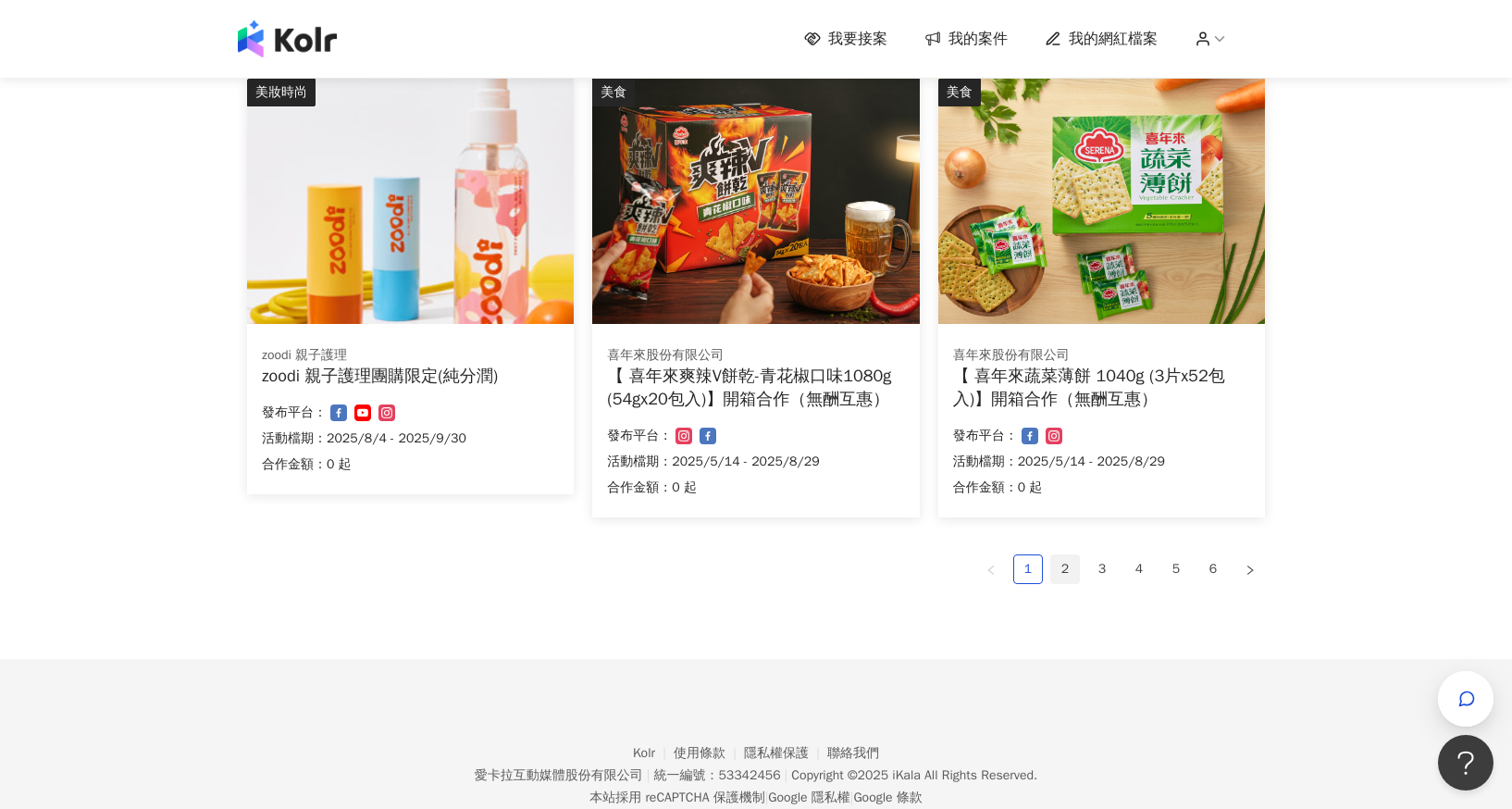 click on "2" at bounding box center [1065, 569] 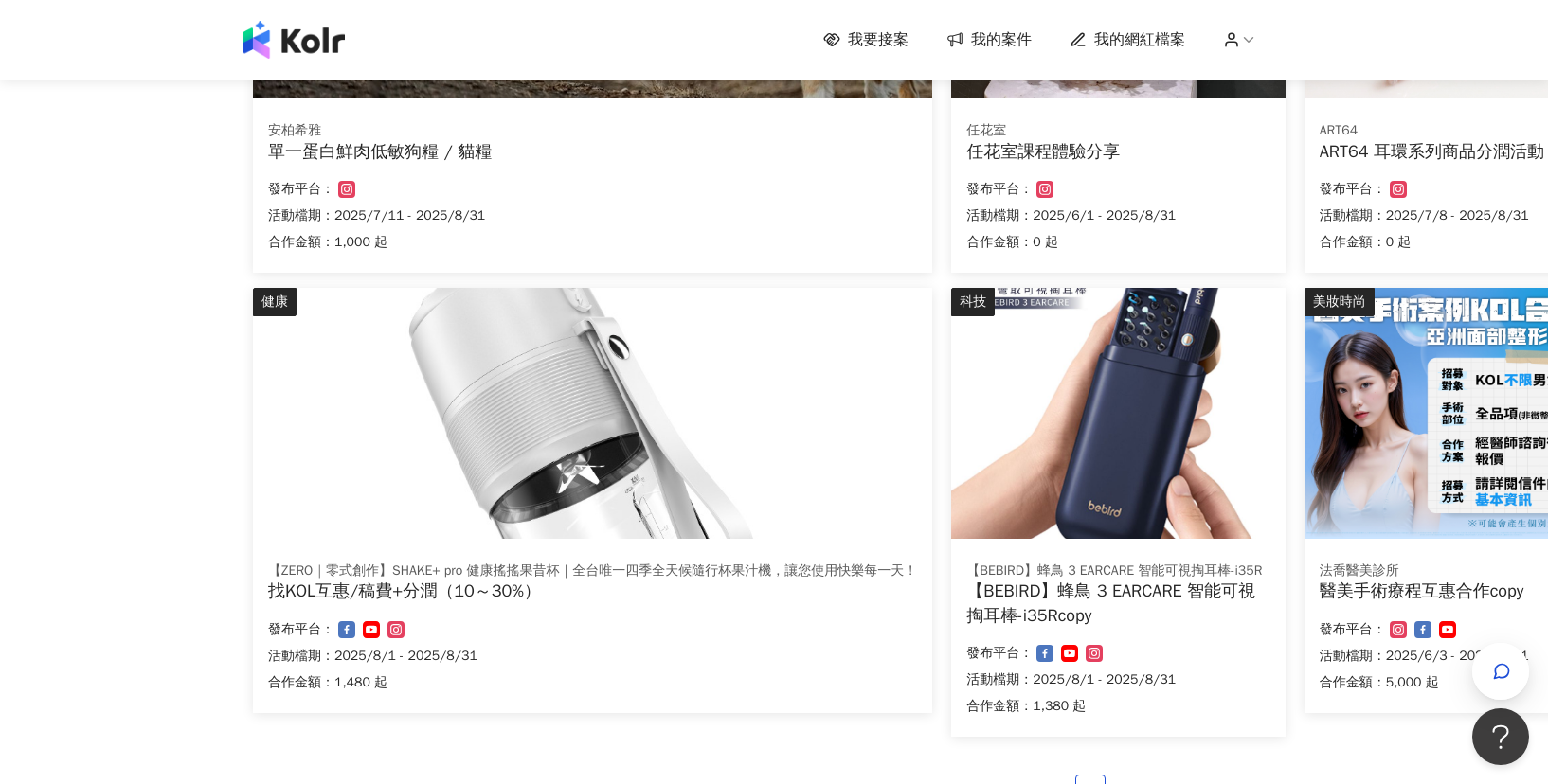 scroll, scrollTop: 1136, scrollLeft: 0, axis: vertical 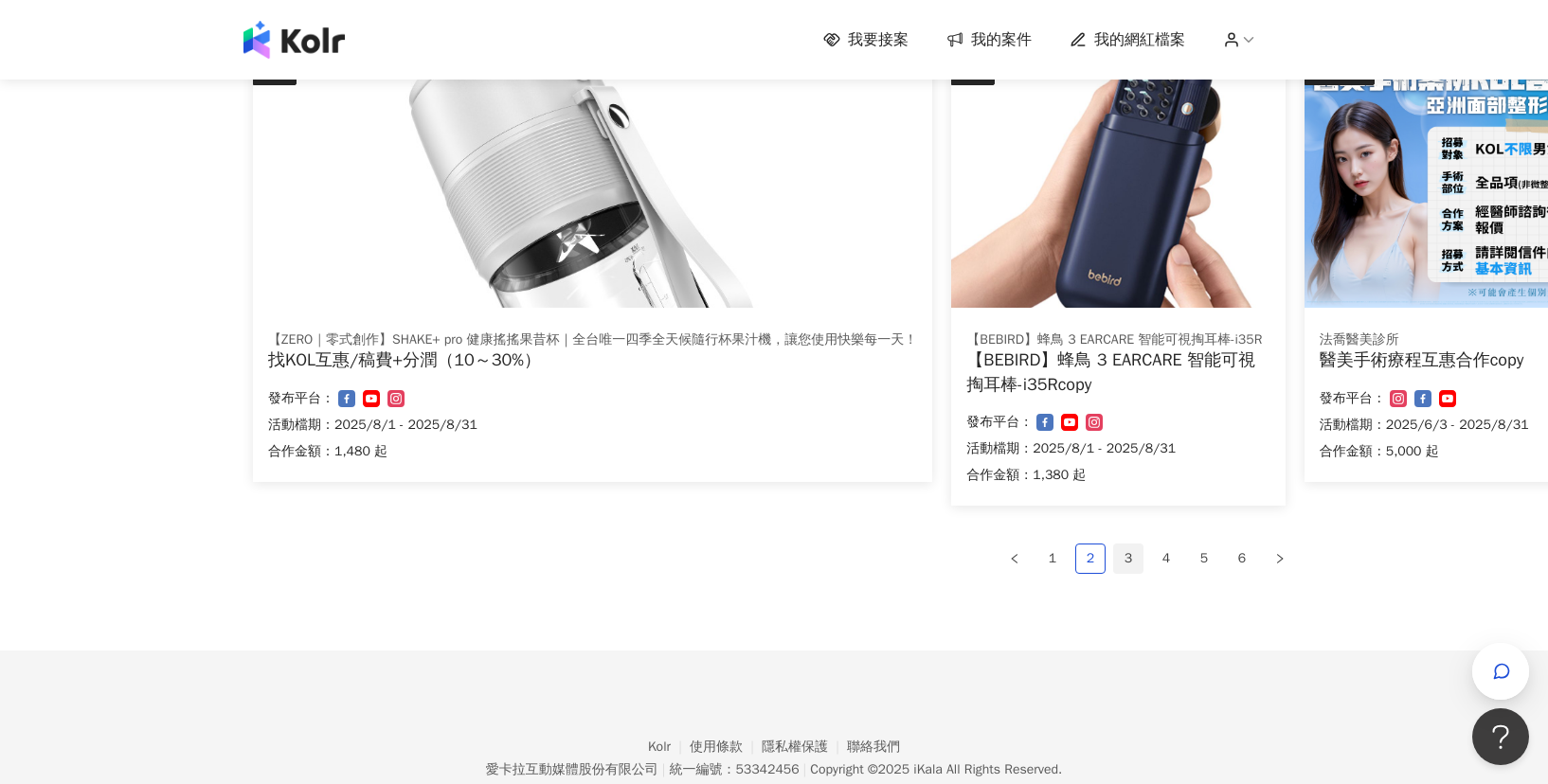 click on "3" at bounding box center [1128, 559] 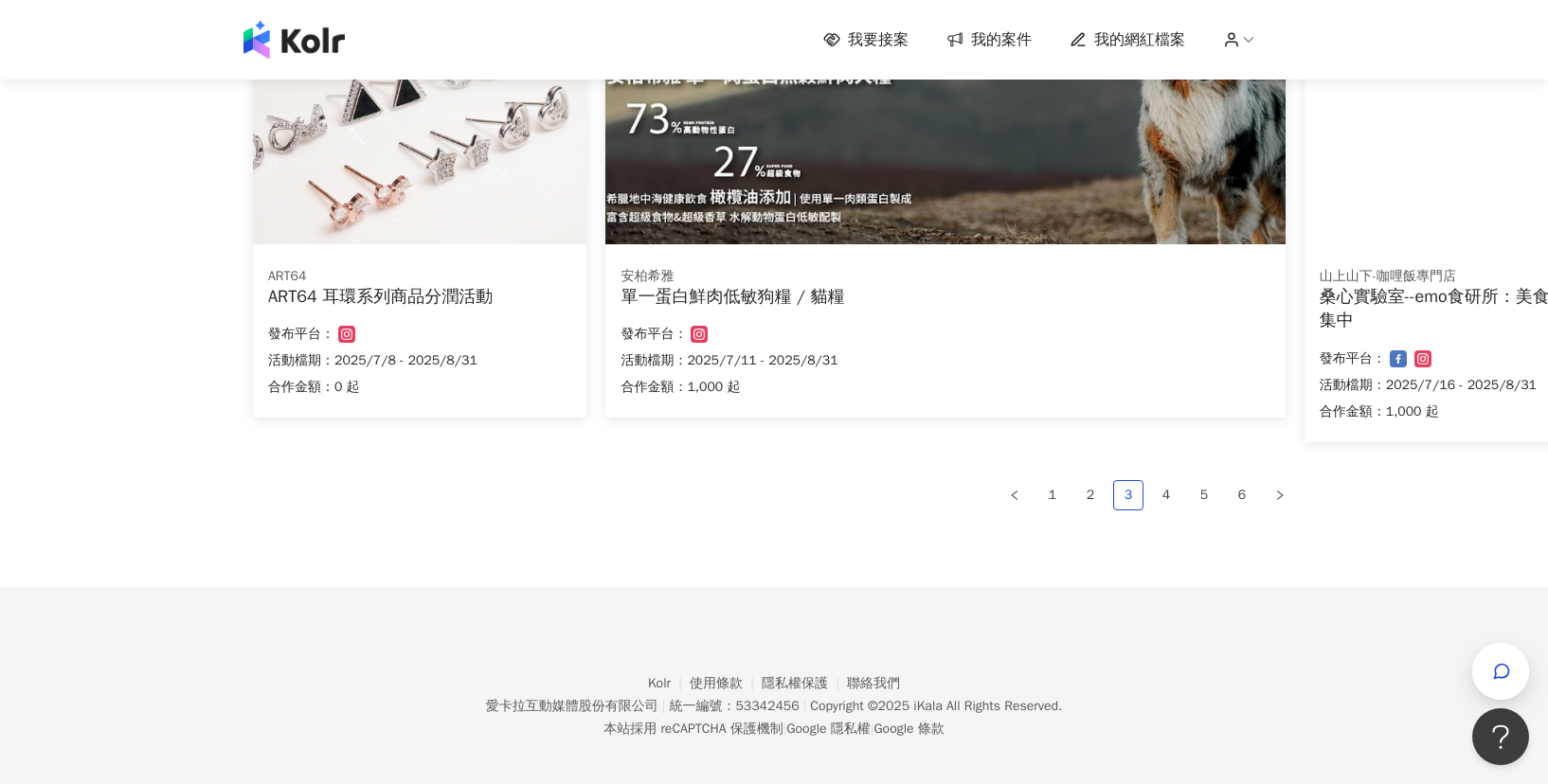 scroll, scrollTop: 1189, scrollLeft: 0, axis: vertical 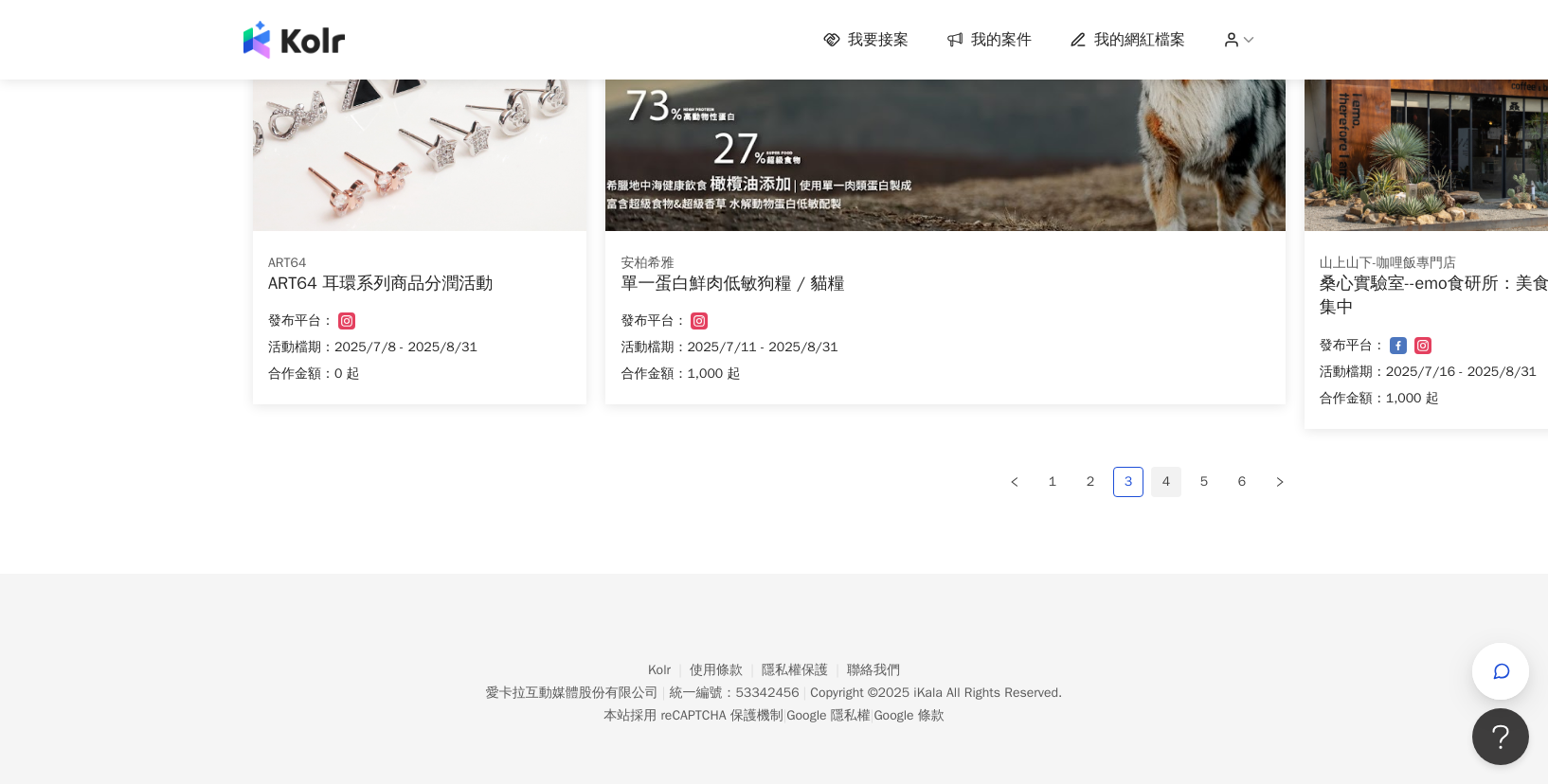 click on "4" at bounding box center [1166, 482] 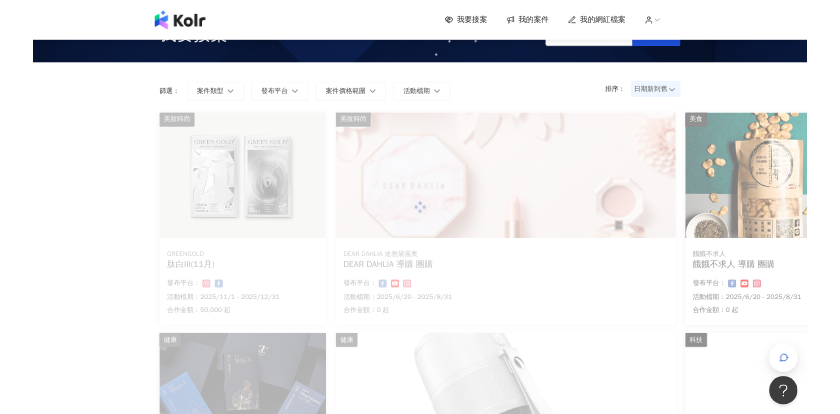 scroll, scrollTop: 56, scrollLeft: 0, axis: vertical 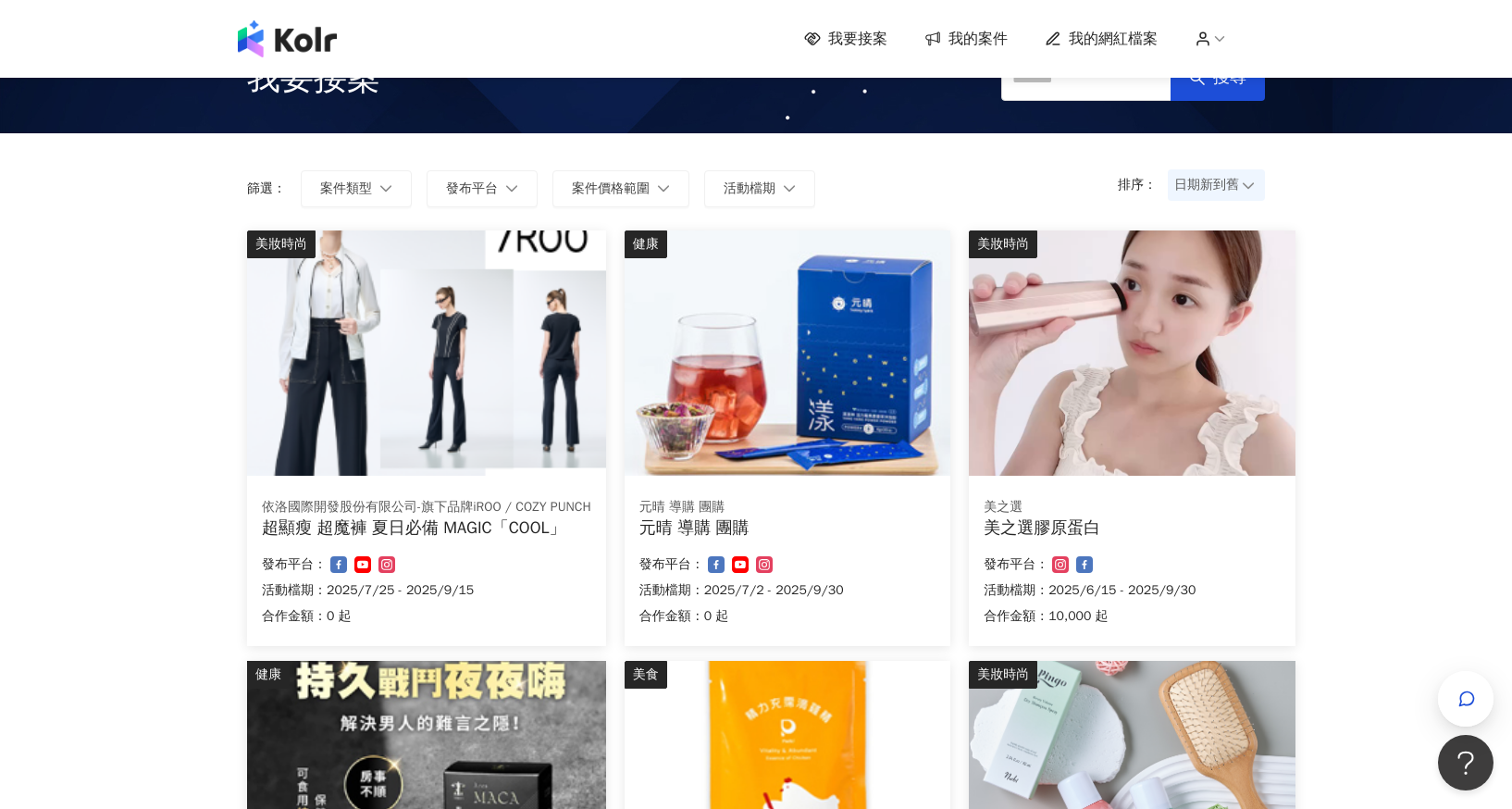 click at bounding box center [427, 353] 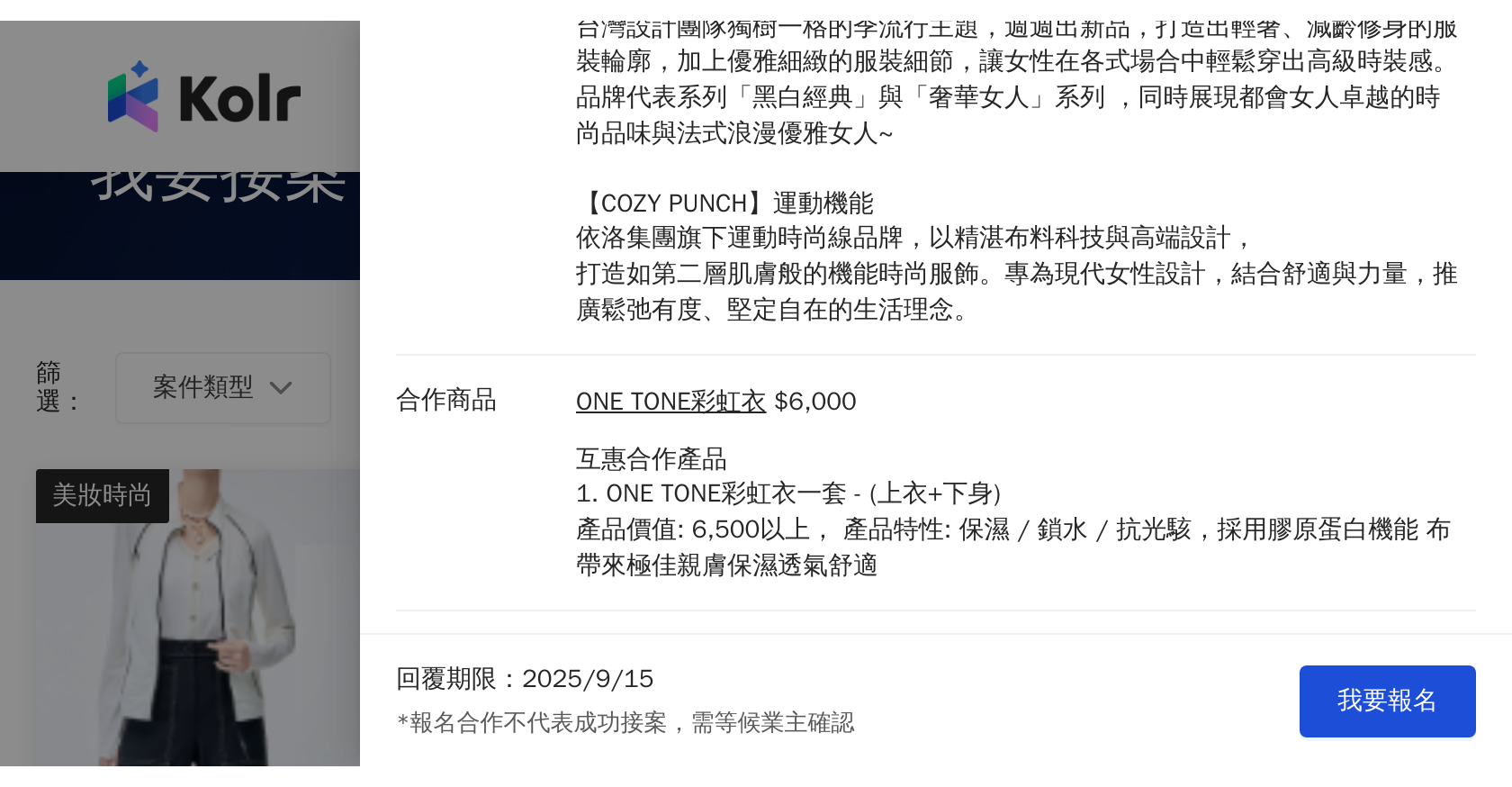 scroll, scrollTop: 122, scrollLeft: 0, axis: vertical 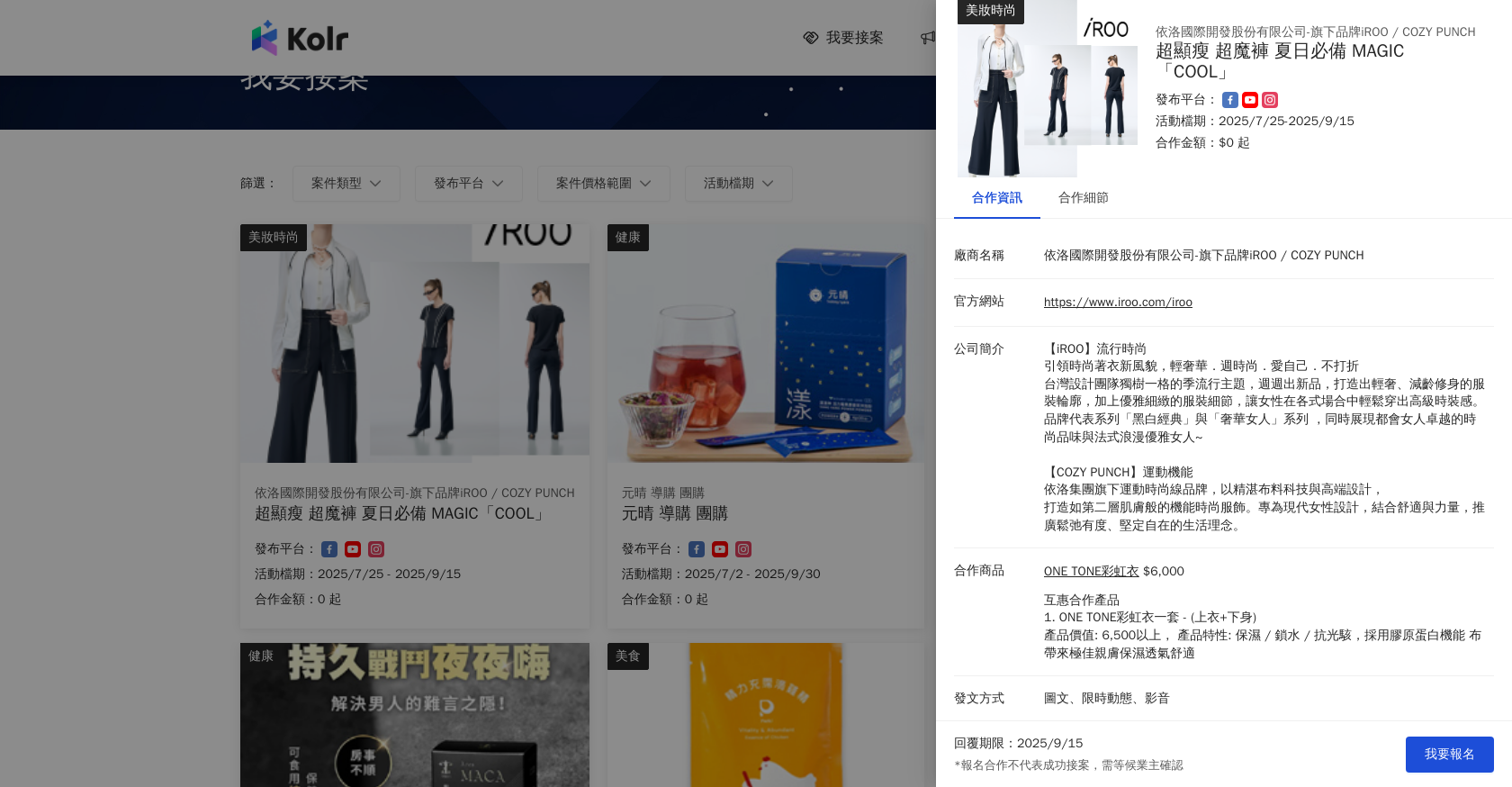 click at bounding box center (756, 394) 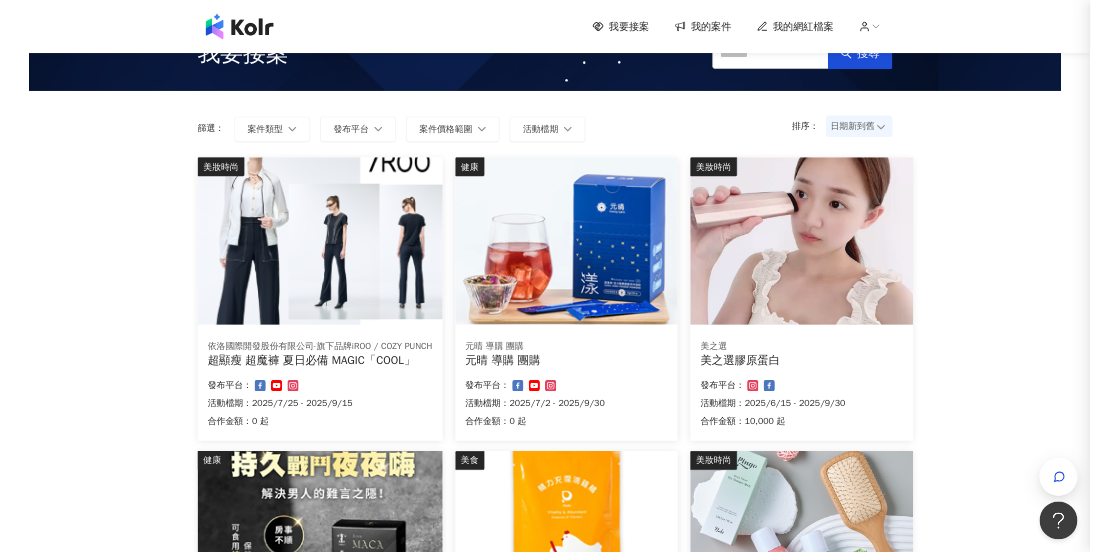 scroll, scrollTop: 0, scrollLeft: 0, axis: both 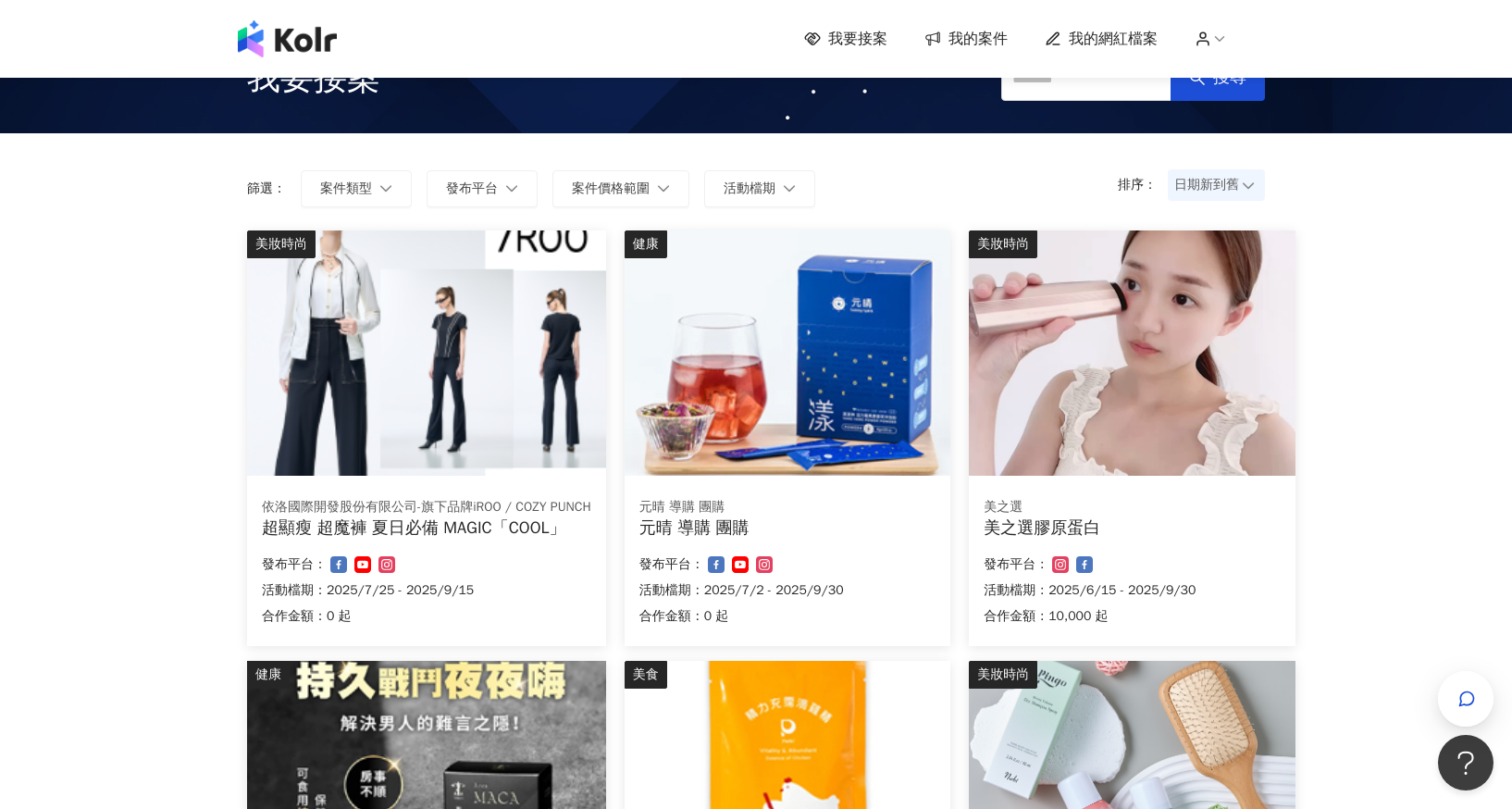 click at bounding box center (1132, 353) 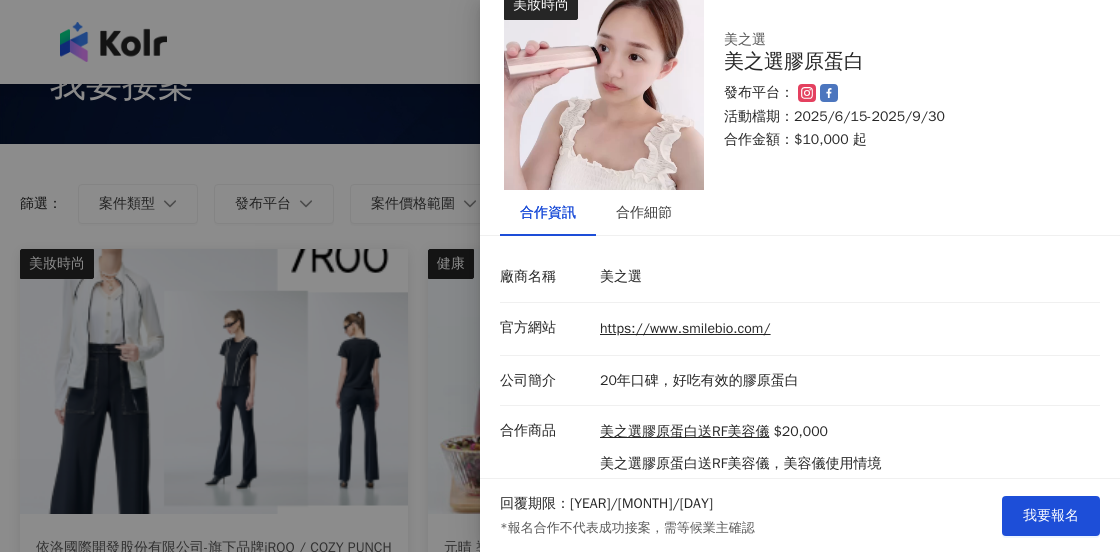scroll, scrollTop: 96, scrollLeft: 0, axis: vertical 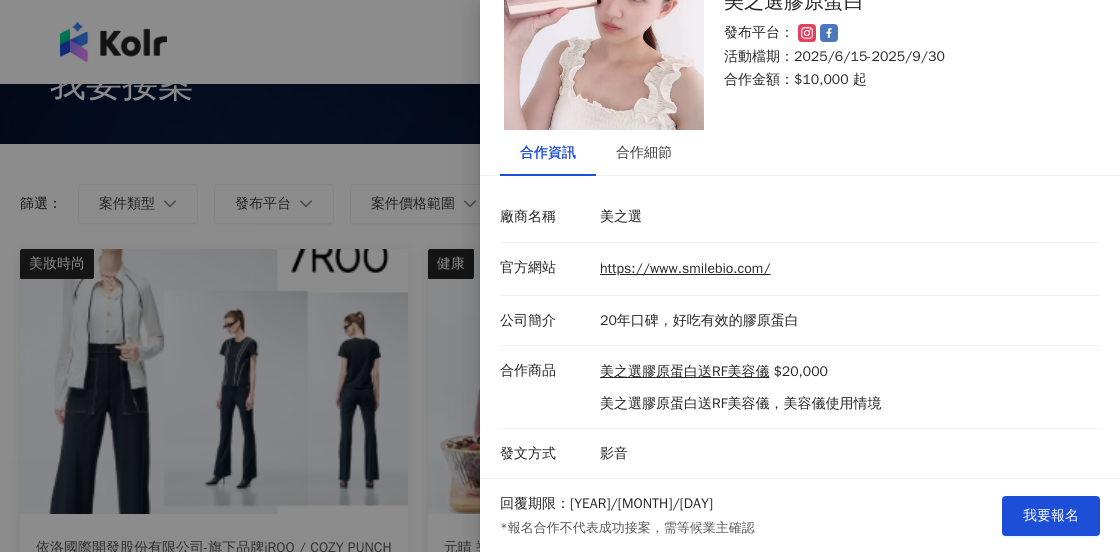 click at bounding box center [560, 276] 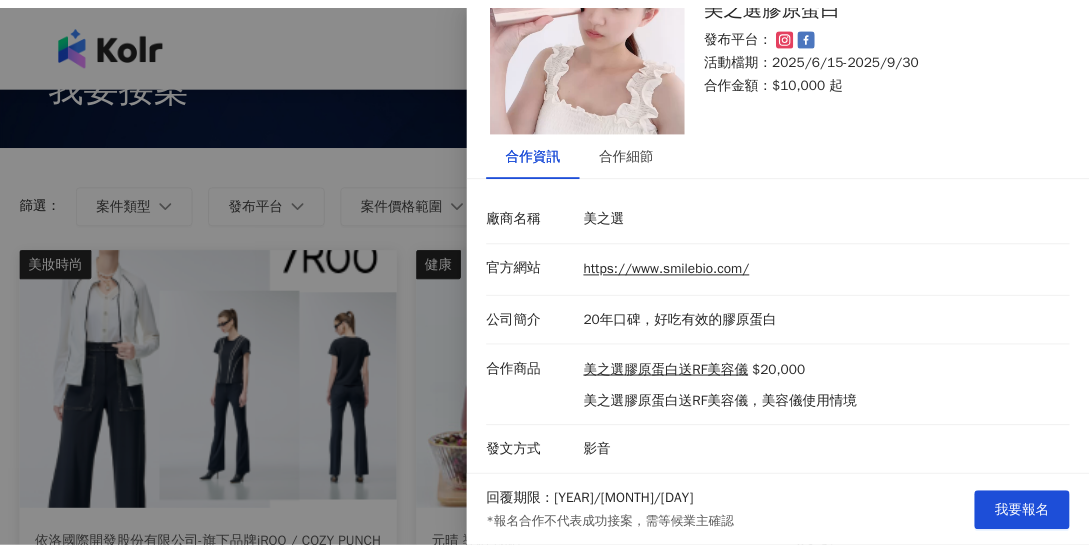 scroll, scrollTop: 0, scrollLeft: 0, axis: both 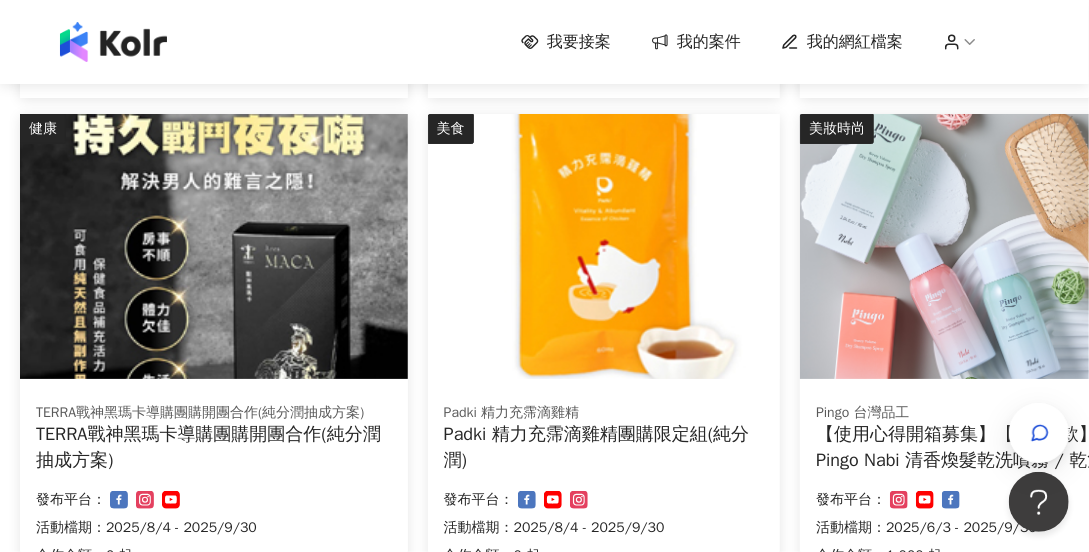 click at bounding box center (976, 246) 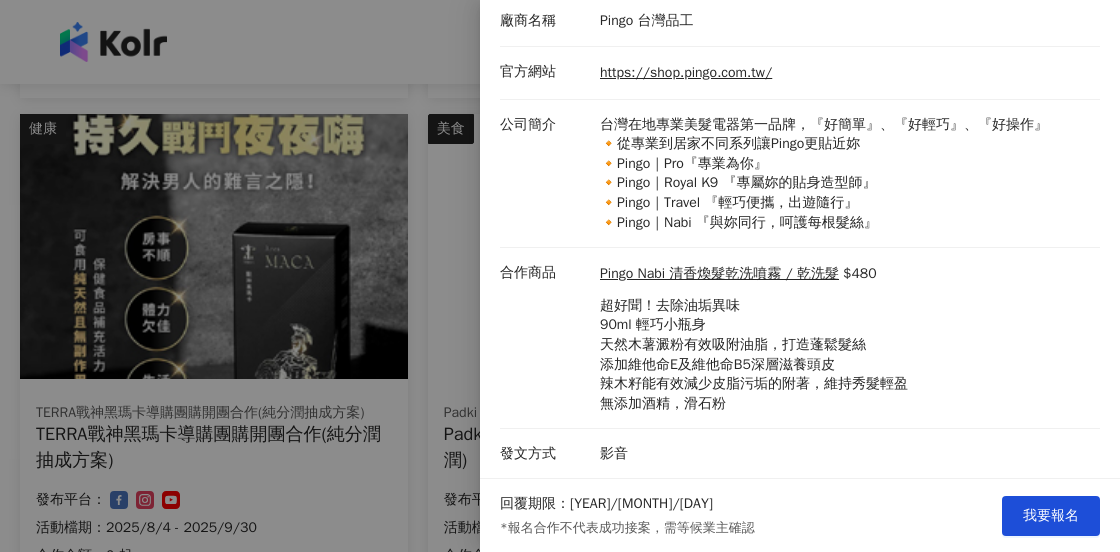 scroll, scrollTop: 0, scrollLeft: 0, axis: both 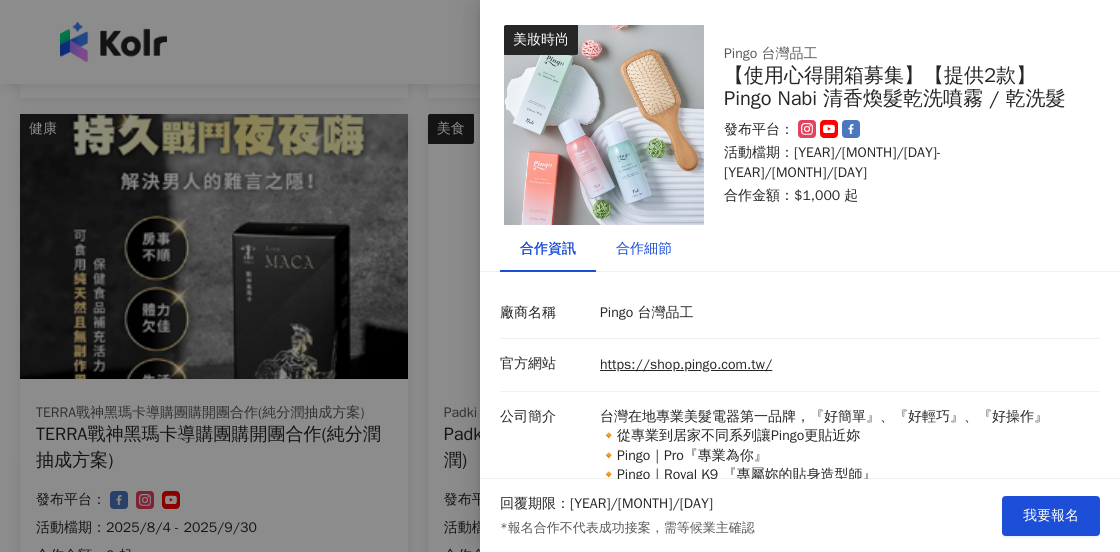 click on "合作細節" at bounding box center [644, 249] 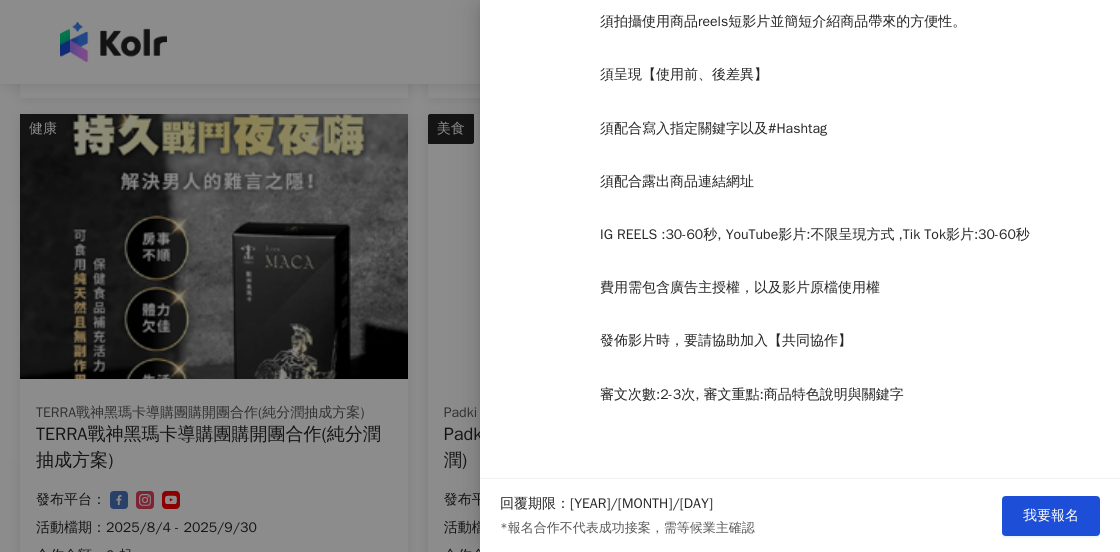 scroll, scrollTop: 1784, scrollLeft: 0, axis: vertical 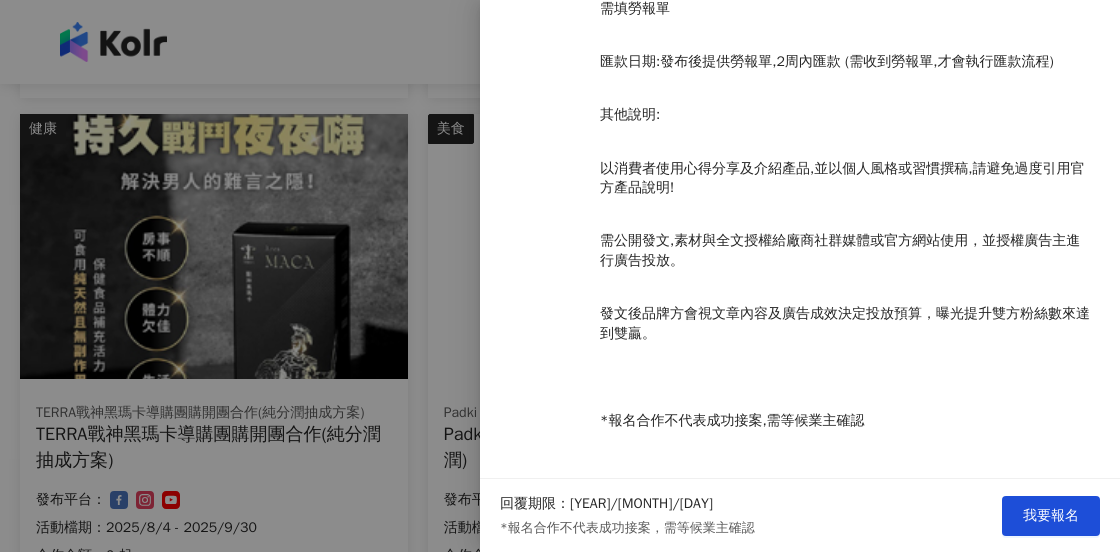 click at bounding box center [560, 276] 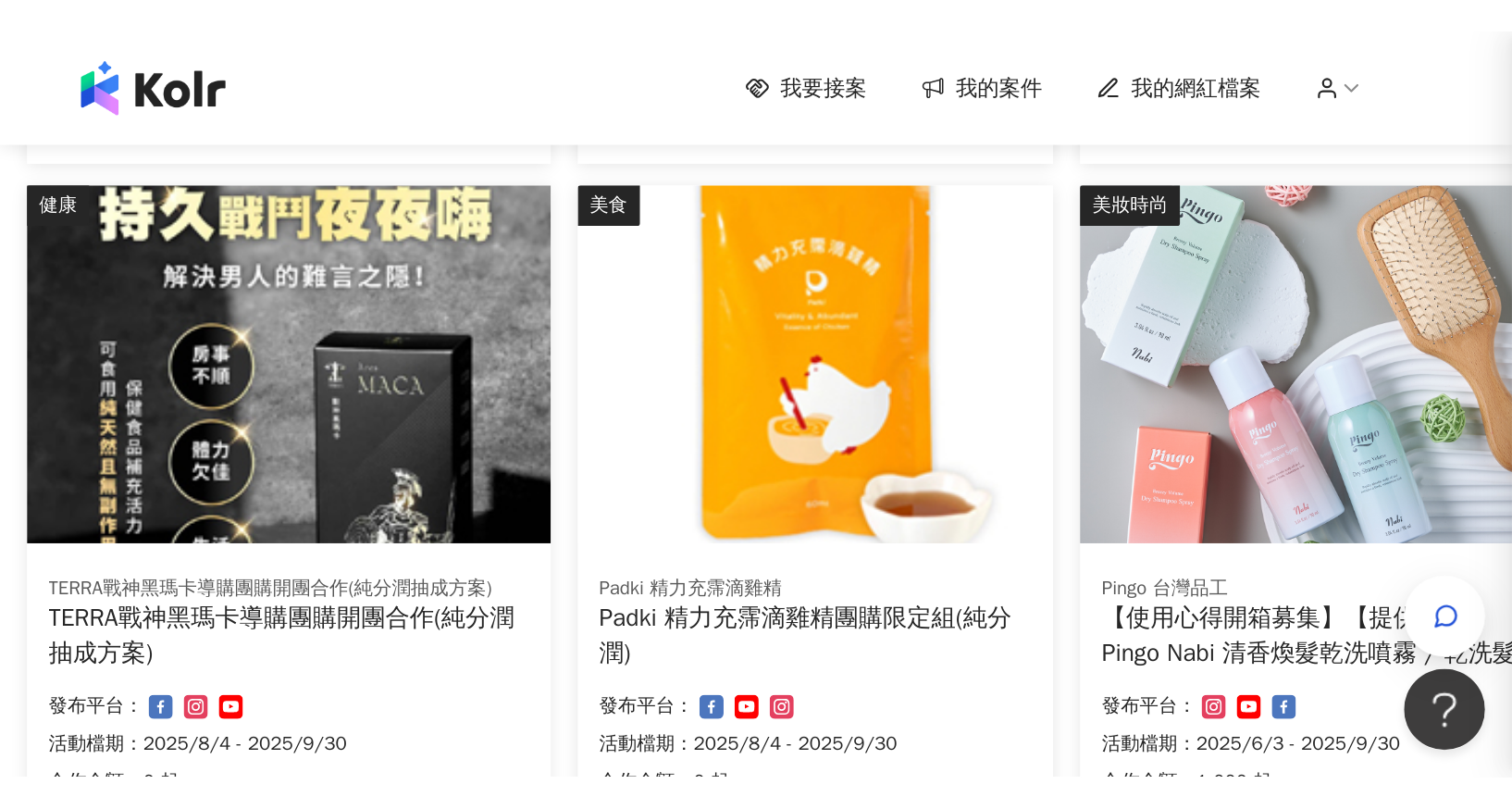 scroll, scrollTop: 0, scrollLeft: 0, axis: both 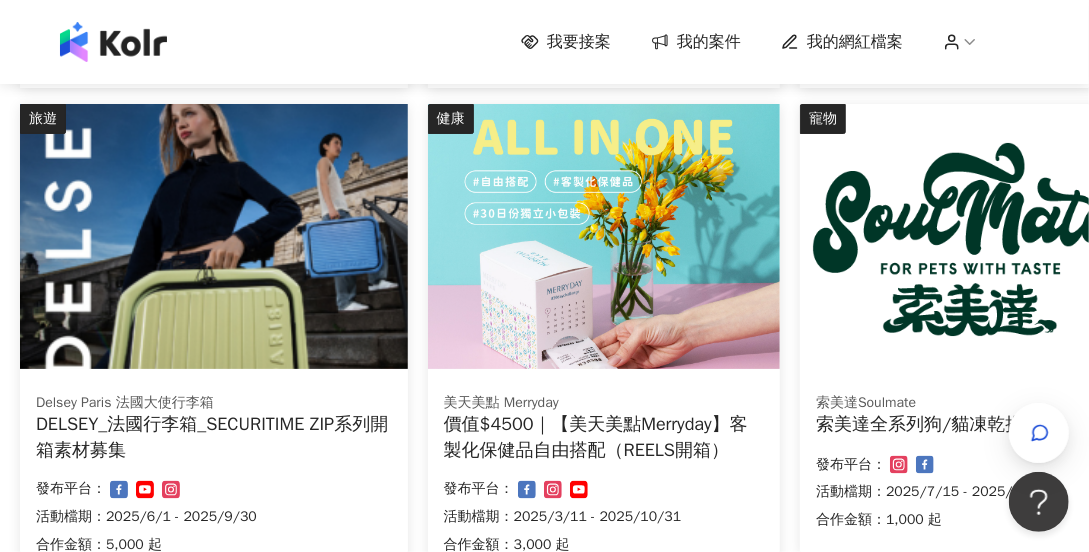 click on "寵物 索美達Soulmate 索美達全系列狗/貓凍乾推廣 合作金額： [PRICE] 起 發布平台： 活動檔期：[YEAR]/[MONTH]/[DAY] - [YEAR]/[MONTH]/[DAY]" at bounding box center [976, 328] 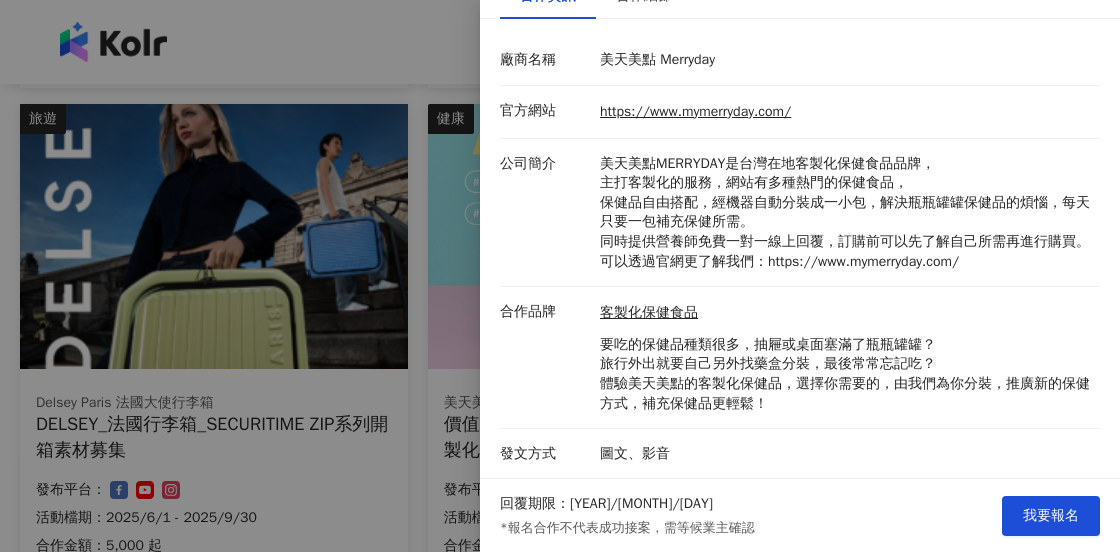 scroll, scrollTop: 72, scrollLeft: 0, axis: vertical 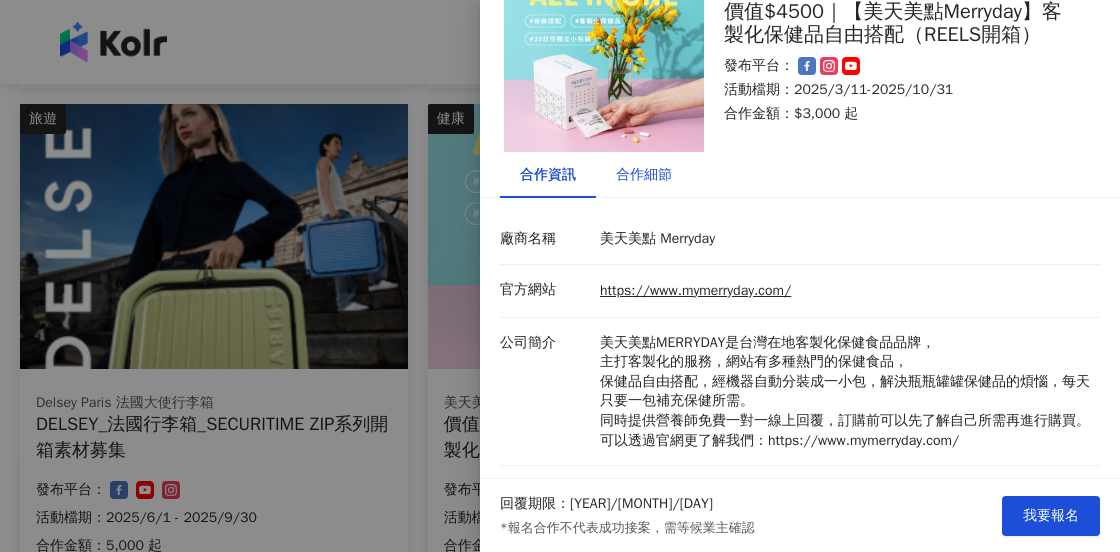 click on "合作細節" at bounding box center (644, 175) 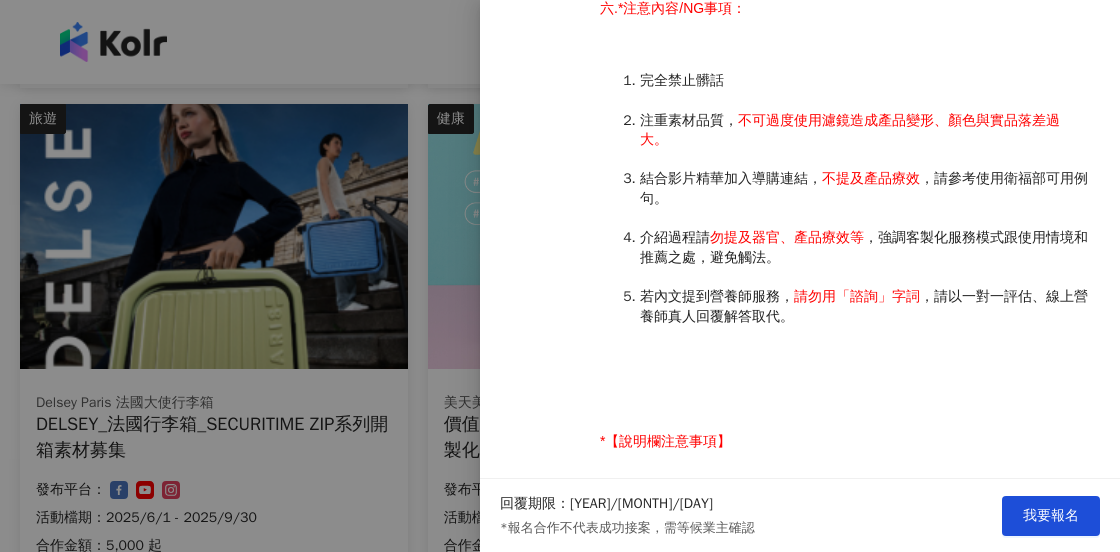 scroll, scrollTop: 2537, scrollLeft: 0, axis: vertical 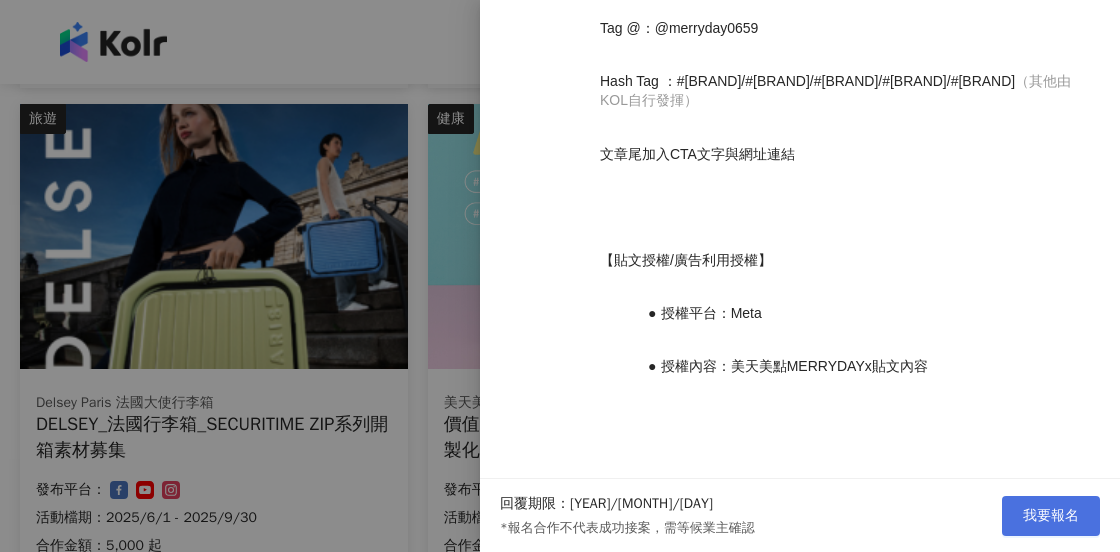 click on "我要報名" at bounding box center [1051, 516] 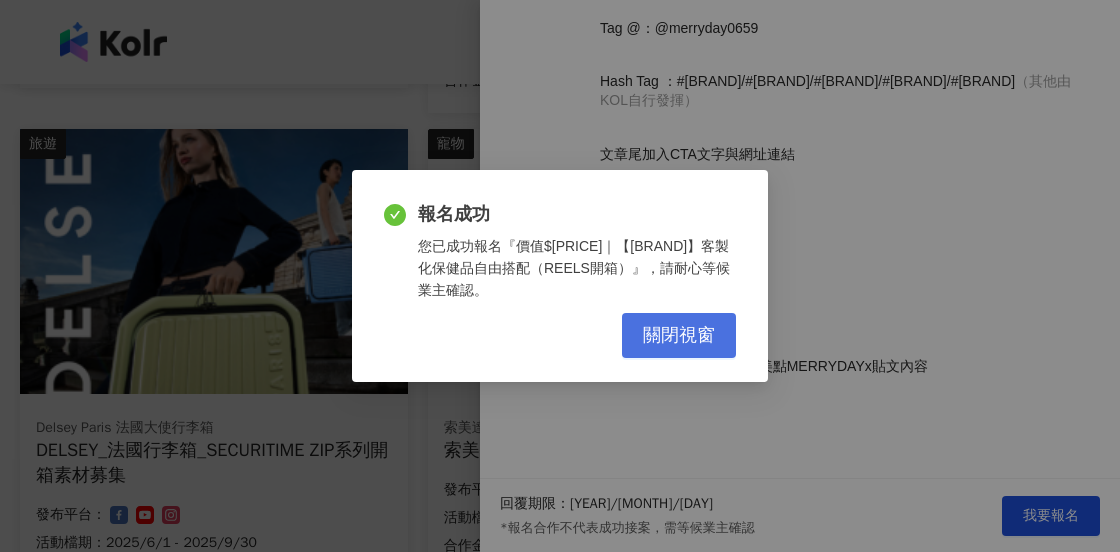 scroll, scrollTop: 1181, scrollLeft: 0, axis: vertical 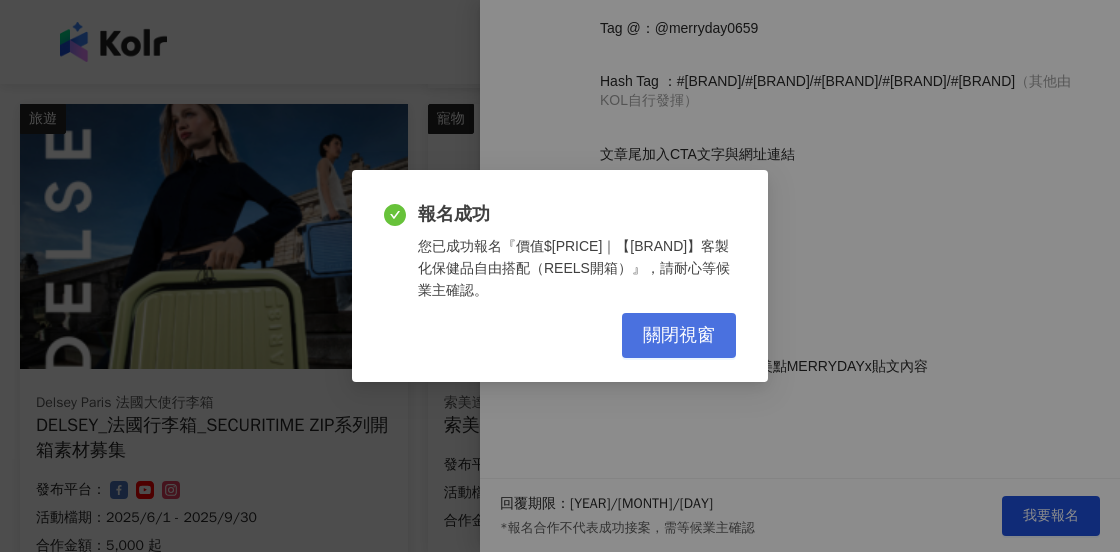 click on "關閉視窗" at bounding box center [679, 336] 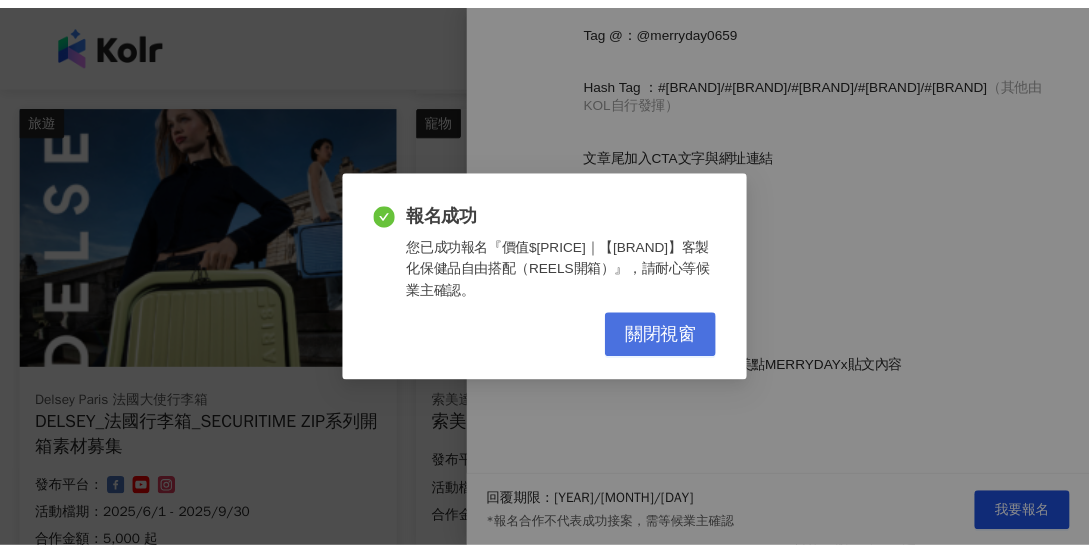 scroll, scrollTop: 0, scrollLeft: 0, axis: both 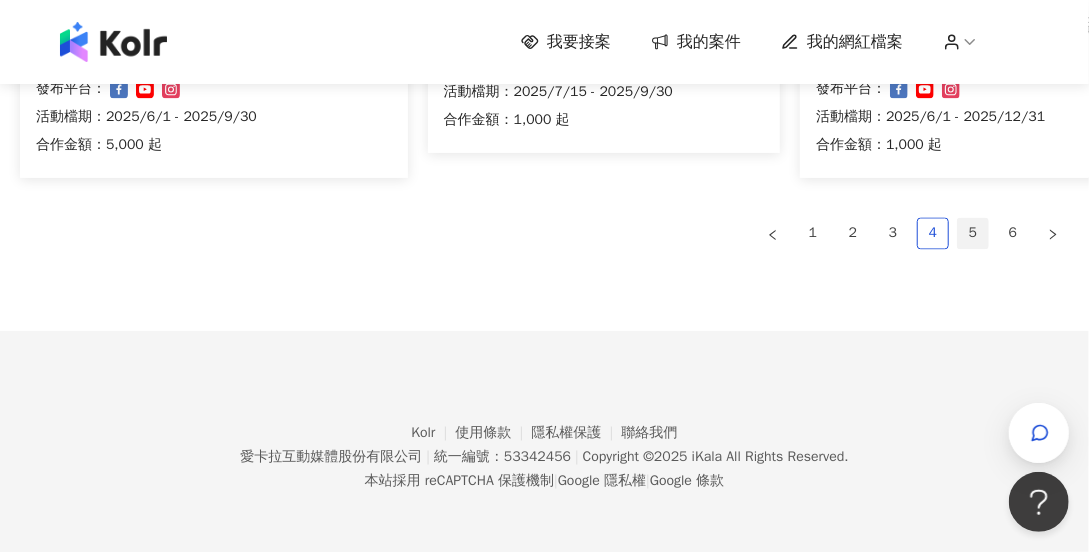 click on "5" at bounding box center [973, 234] 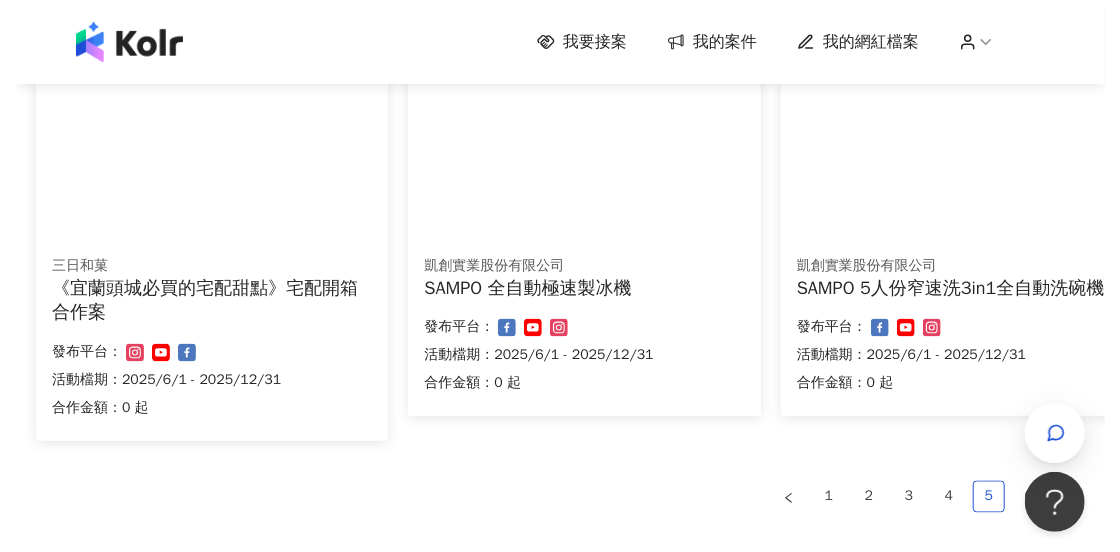 scroll, scrollTop: 1381, scrollLeft: 0, axis: vertical 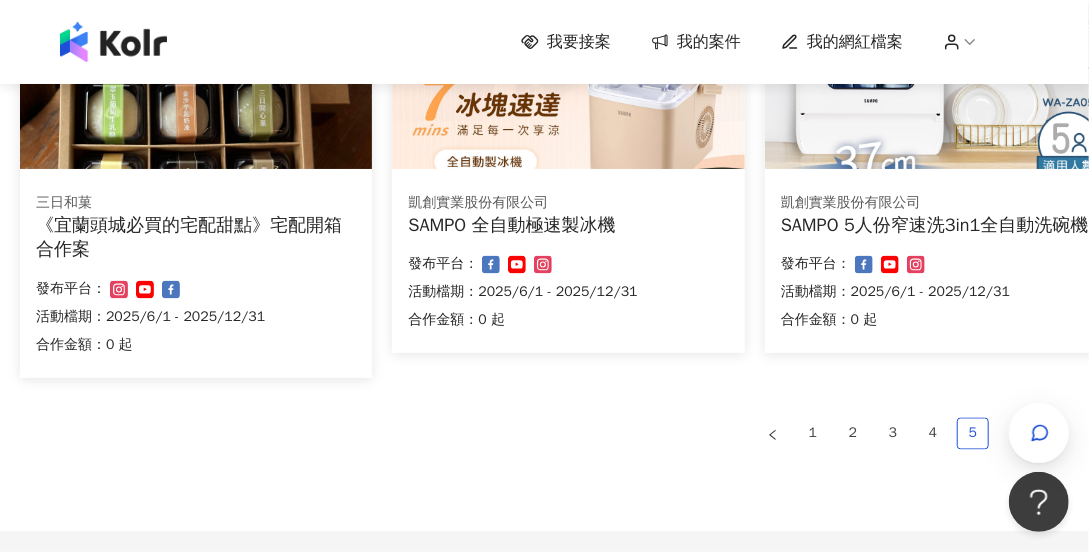 click at bounding box center [196, 36] 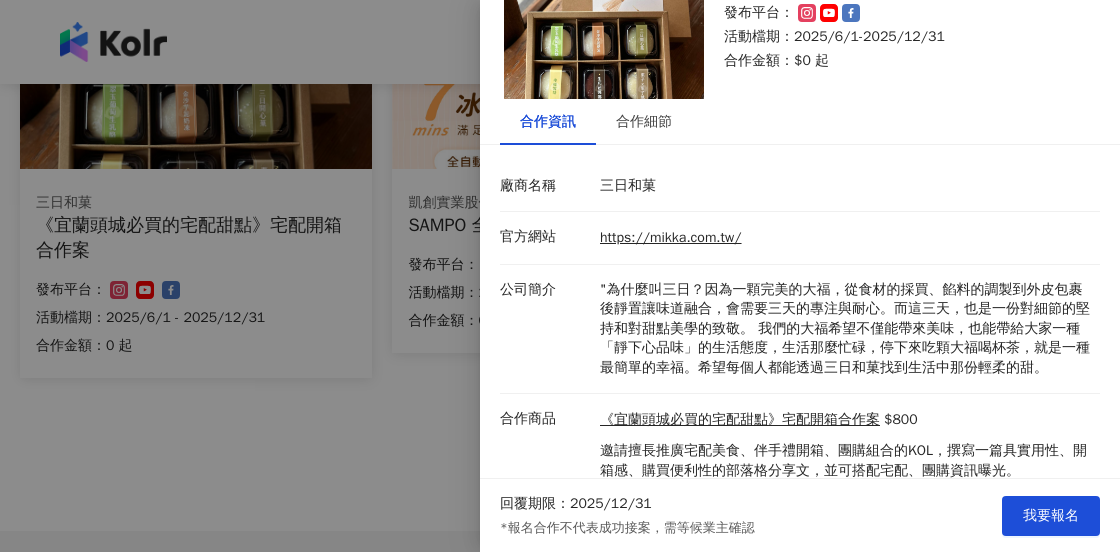 scroll, scrollTop: 233, scrollLeft: 0, axis: vertical 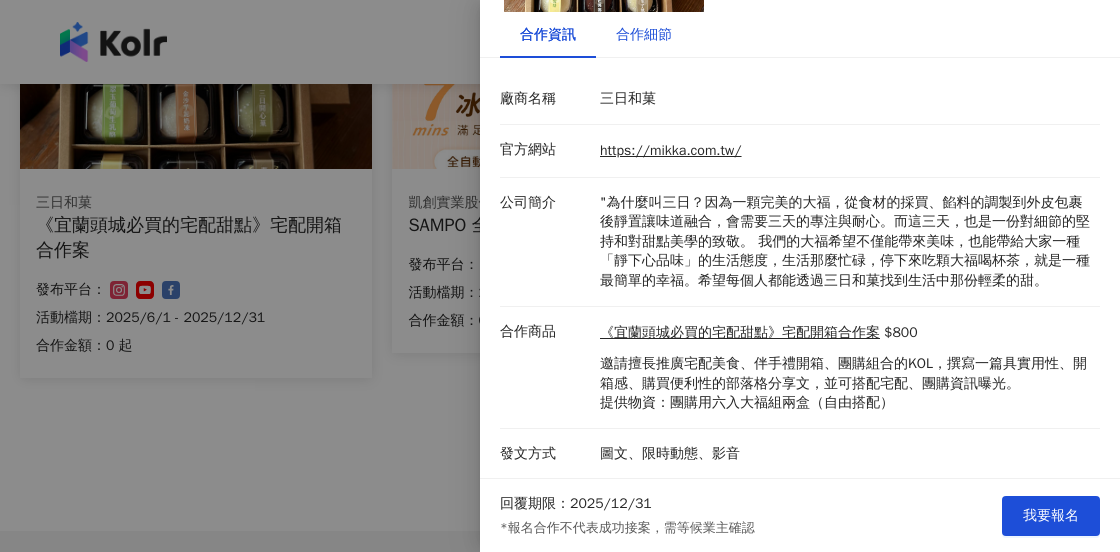 click on "合作細節" at bounding box center (644, 35) 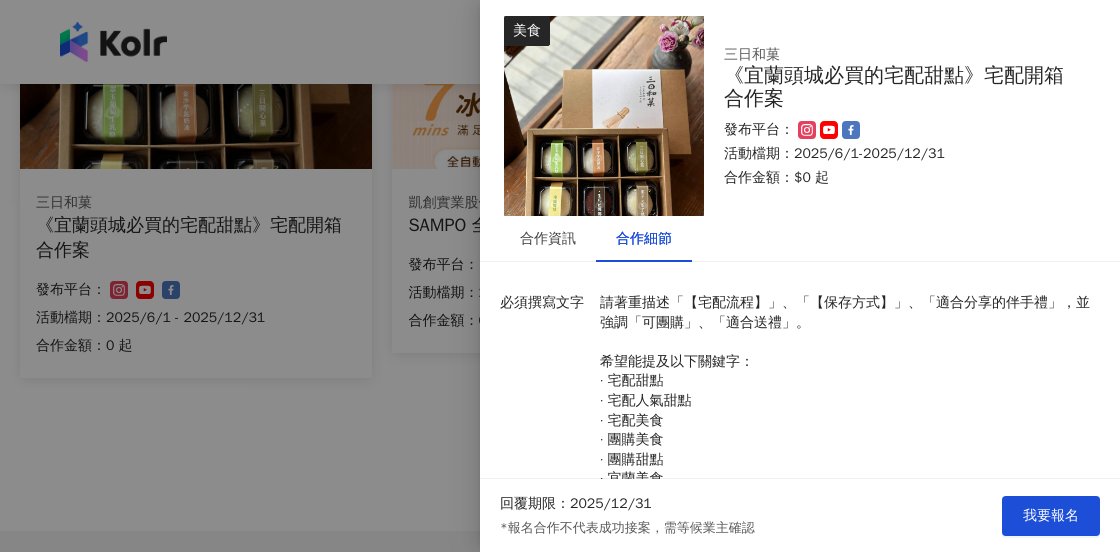 scroll, scrollTop: 0, scrollLeft: 0, axis: both 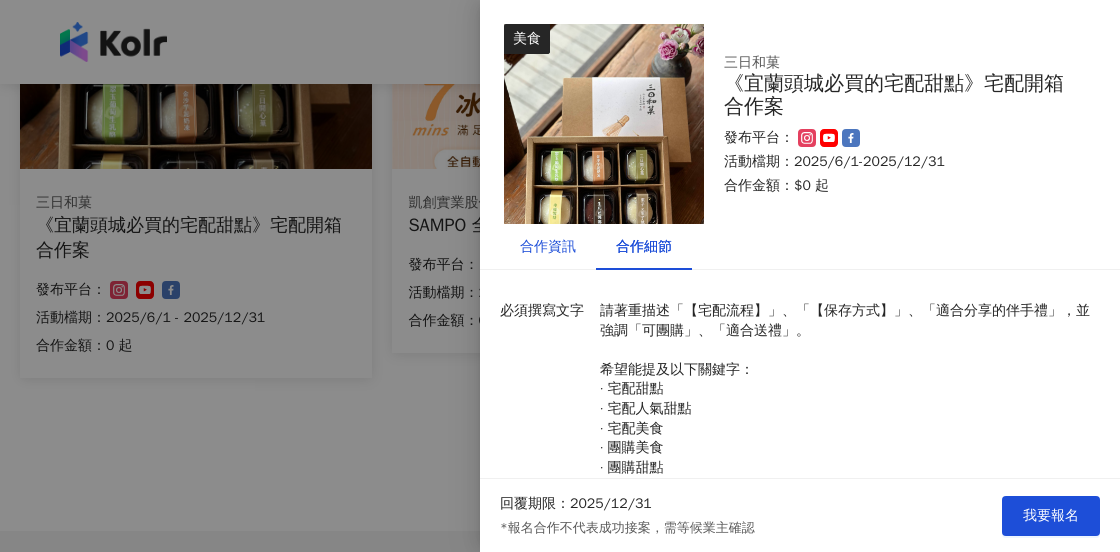 click on "合作資訊" at bounding box center (548, 247) 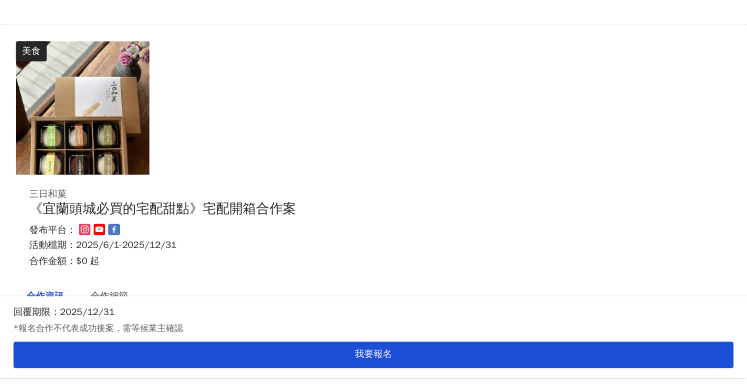 scroll, scrollTop: 1211, scrollLeft: 0, axis: vertical 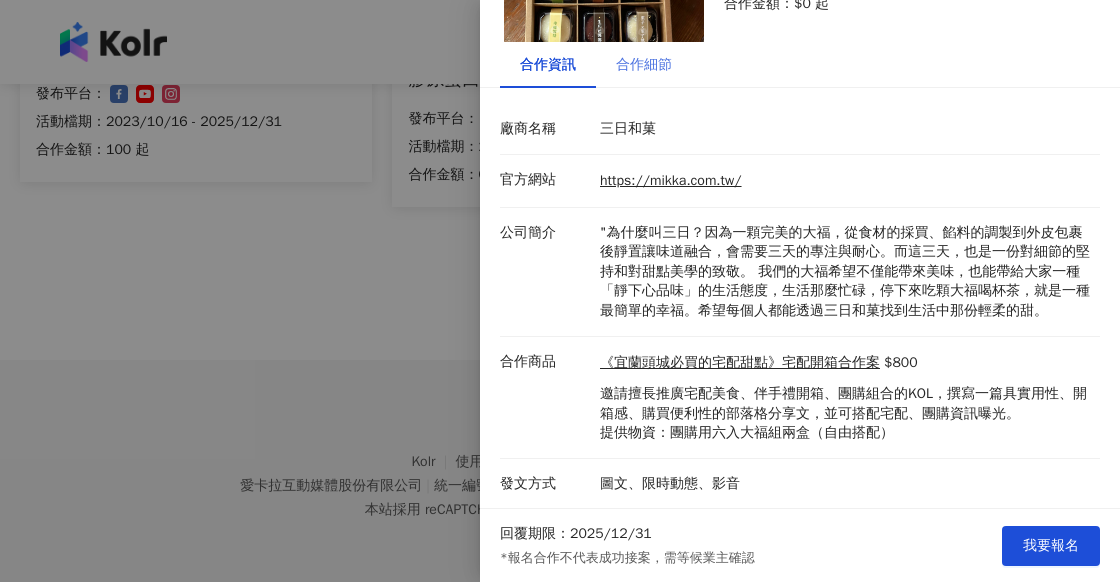 click on "合作細節" at bounding box center (644, 65) 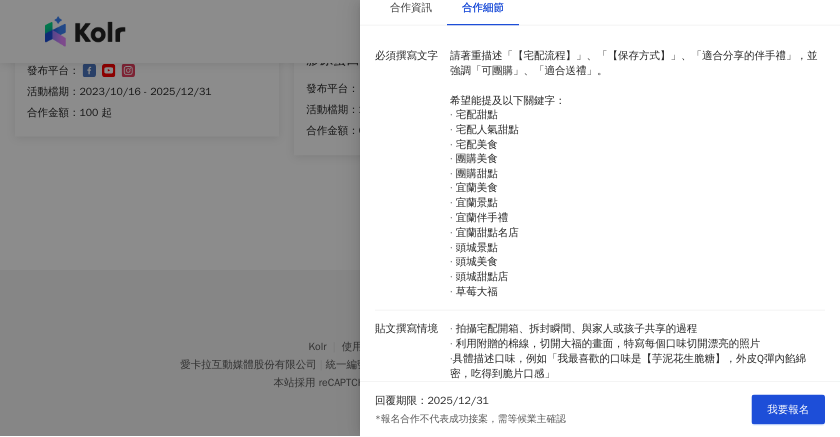 scroll, scrollTop: 0, scrollLeft: 0, axis: both 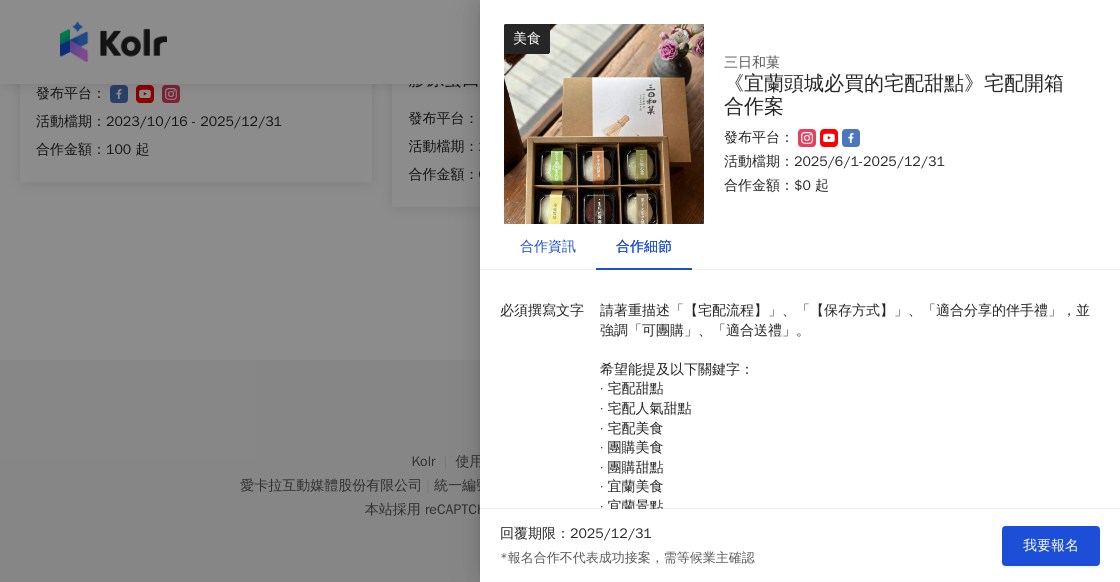 click on "合作資訊" at bounding box center [548, 247] 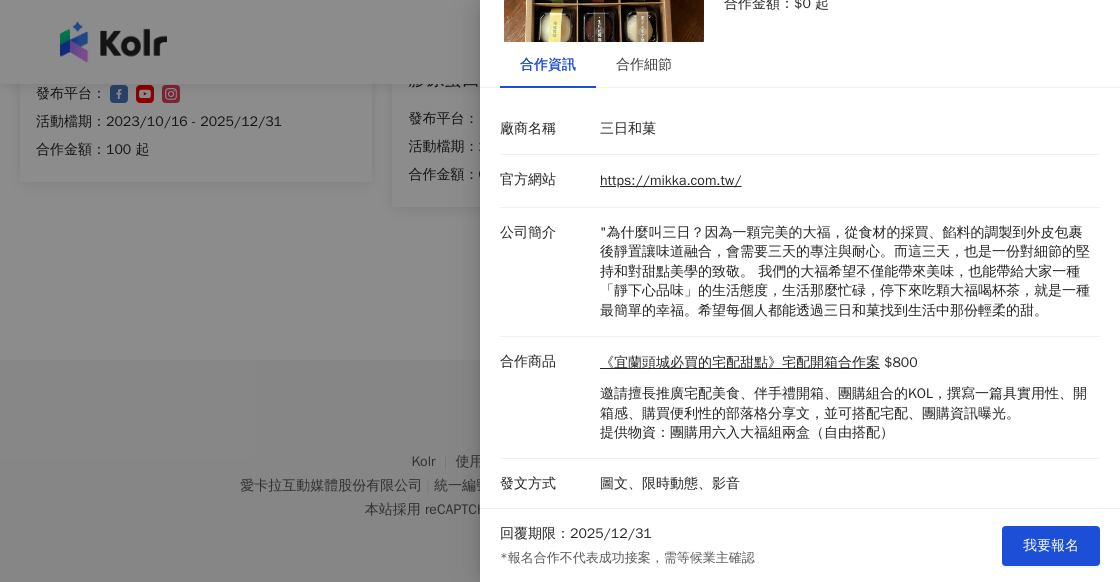 scroll, scrollTop: 202, scrollLeft: 0, axis: vertical 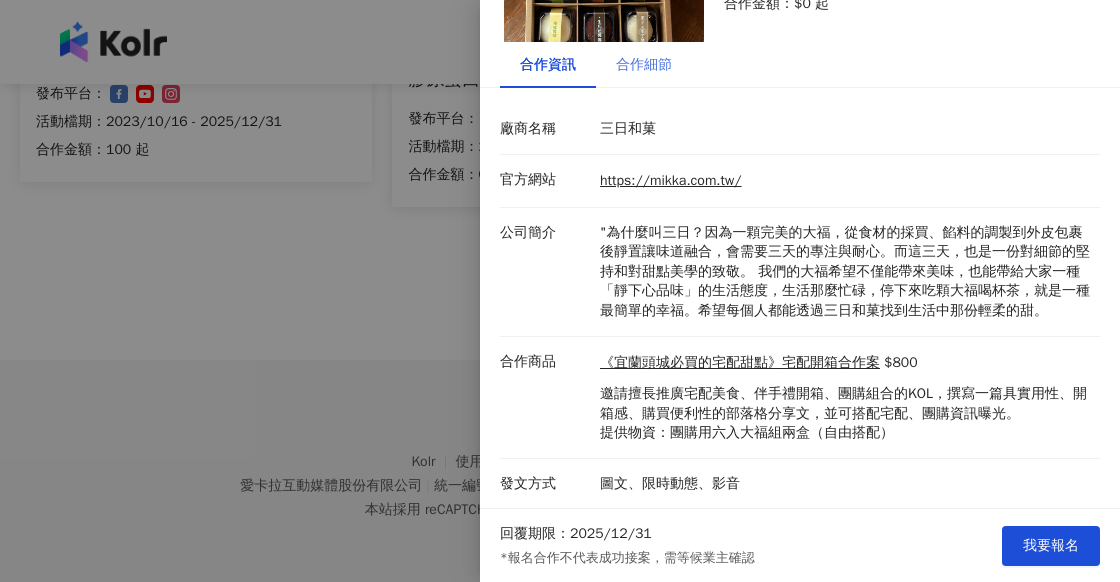 click on "合作細節" at bounding box center (644, 65) 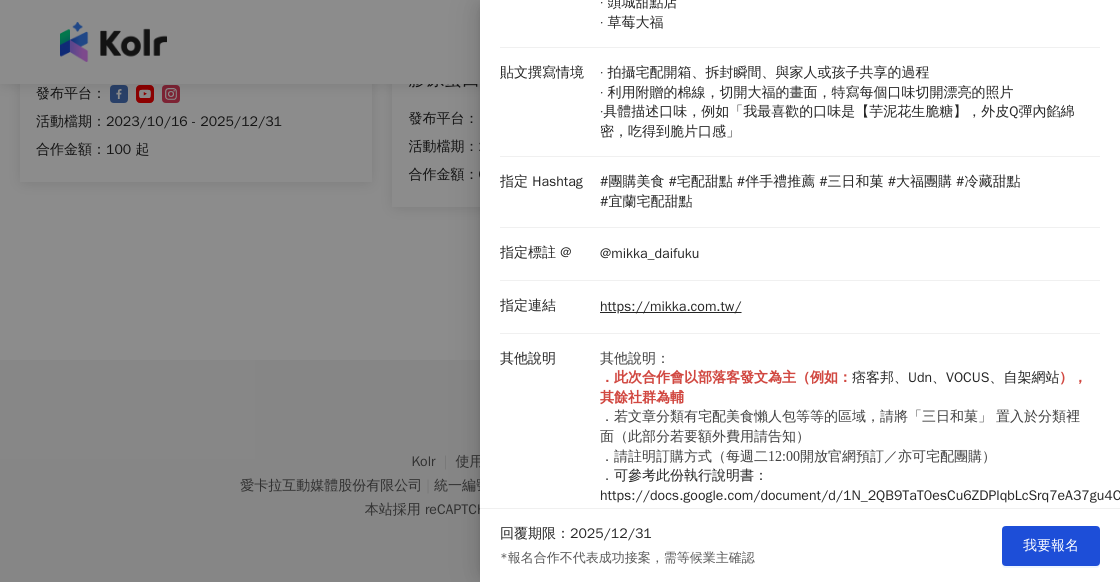 scroll, scrollTop: 802, scrollLeft: 0, axis: vertical 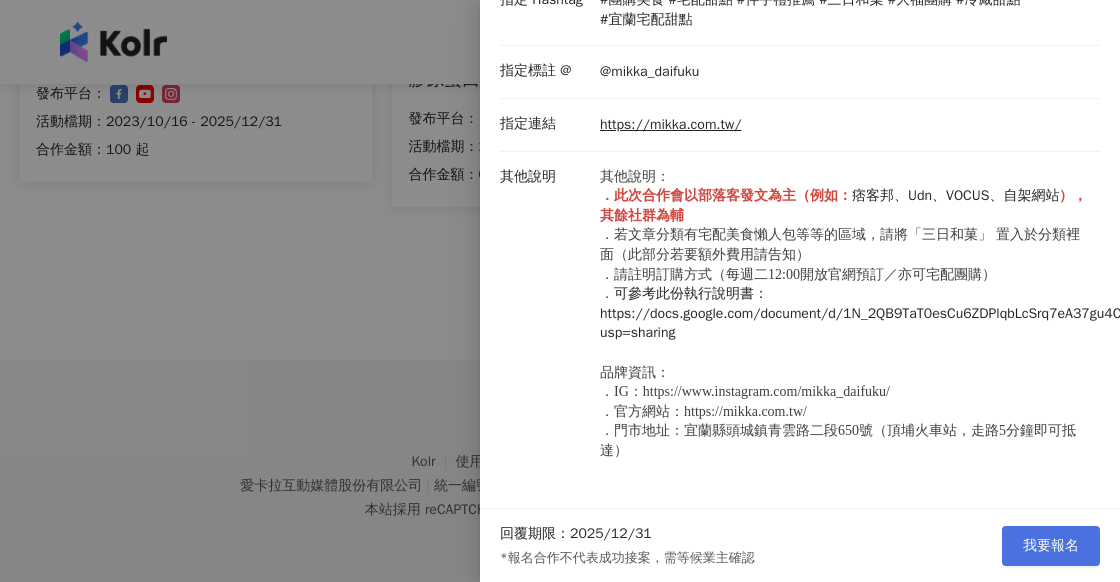 click on "我要報名" at bounding box center [1051, 546] 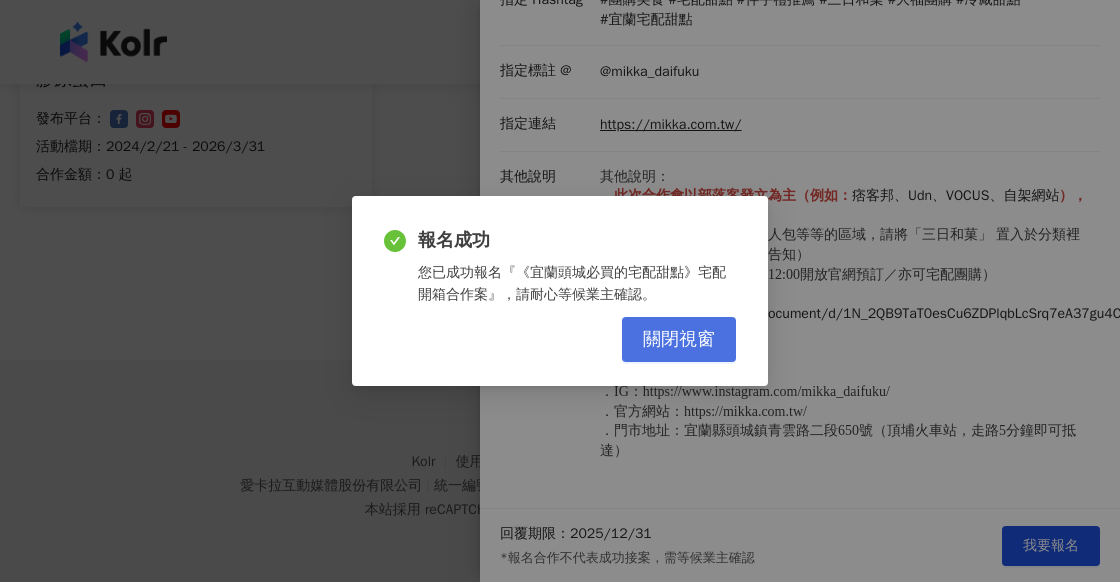 click on "關閉視窗" at bounding box center (679, 340) 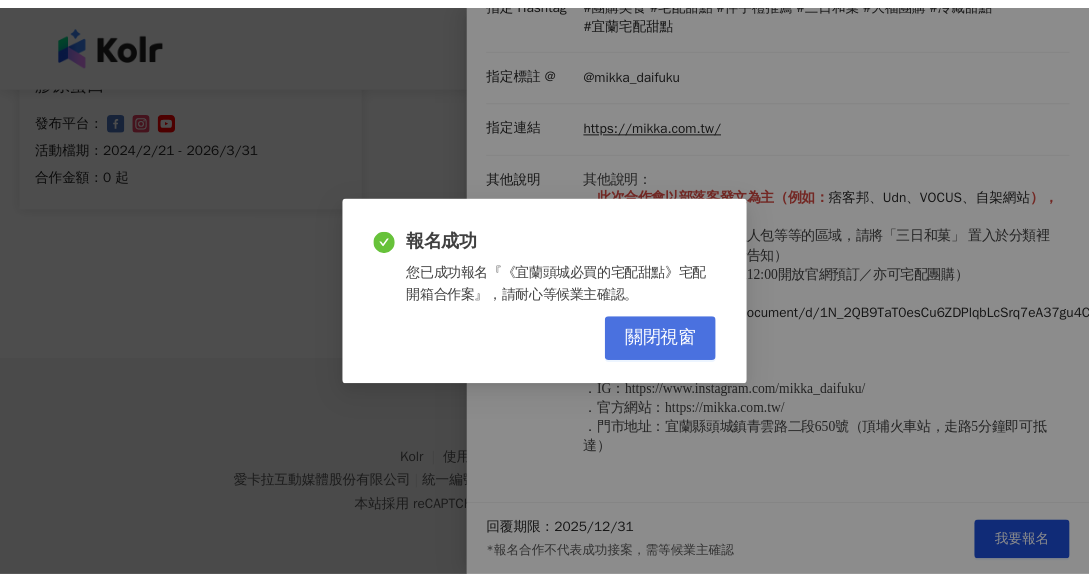 scroll, scrollTop: 0, scrollLeft: 0, axis: both 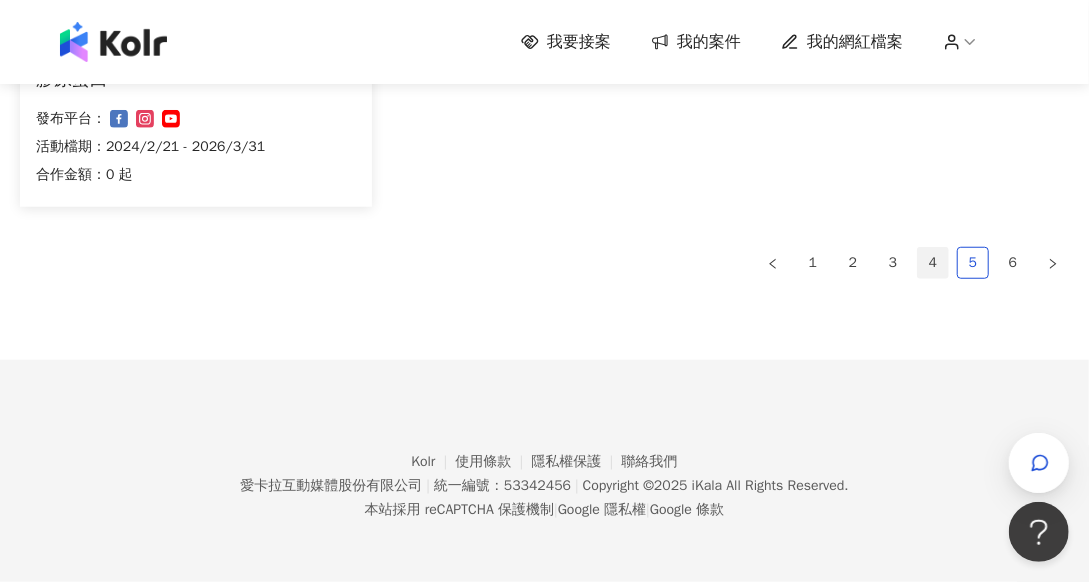 click on "4" at bounding box center (933, 263) 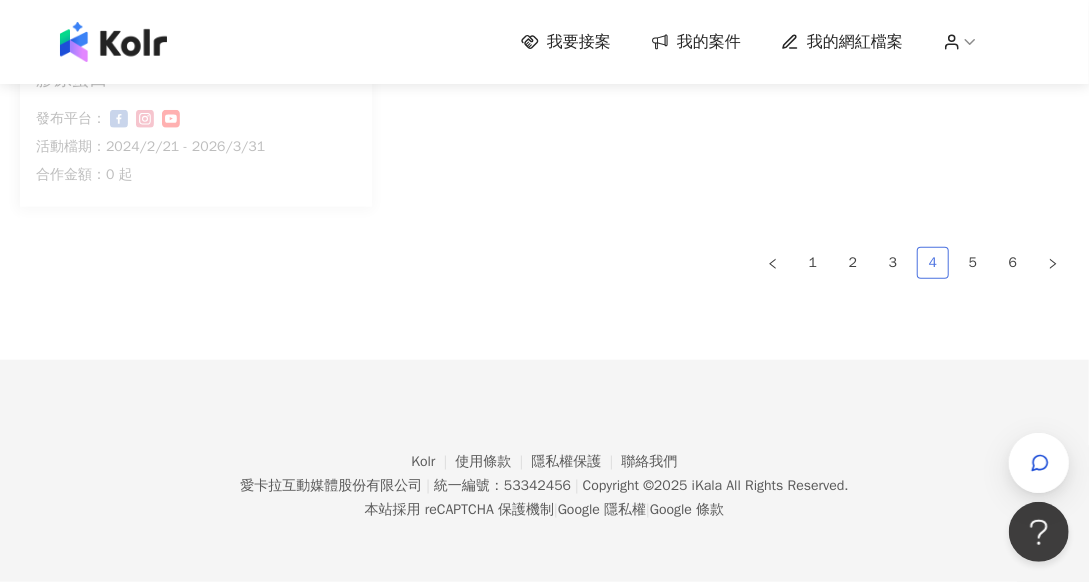 type 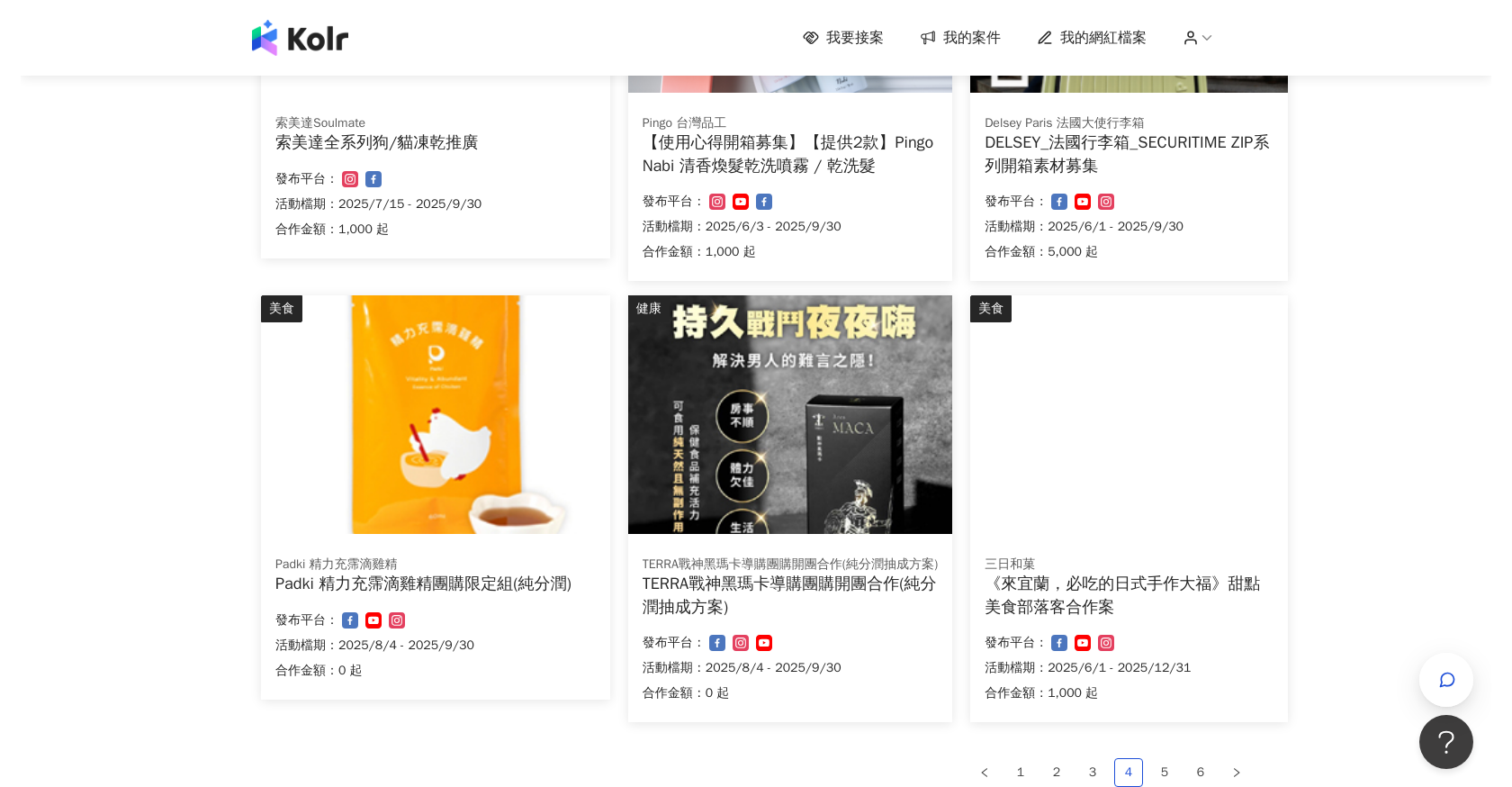 scroll, scrollTop: 841, scrollLeft: 0, axis: vertical 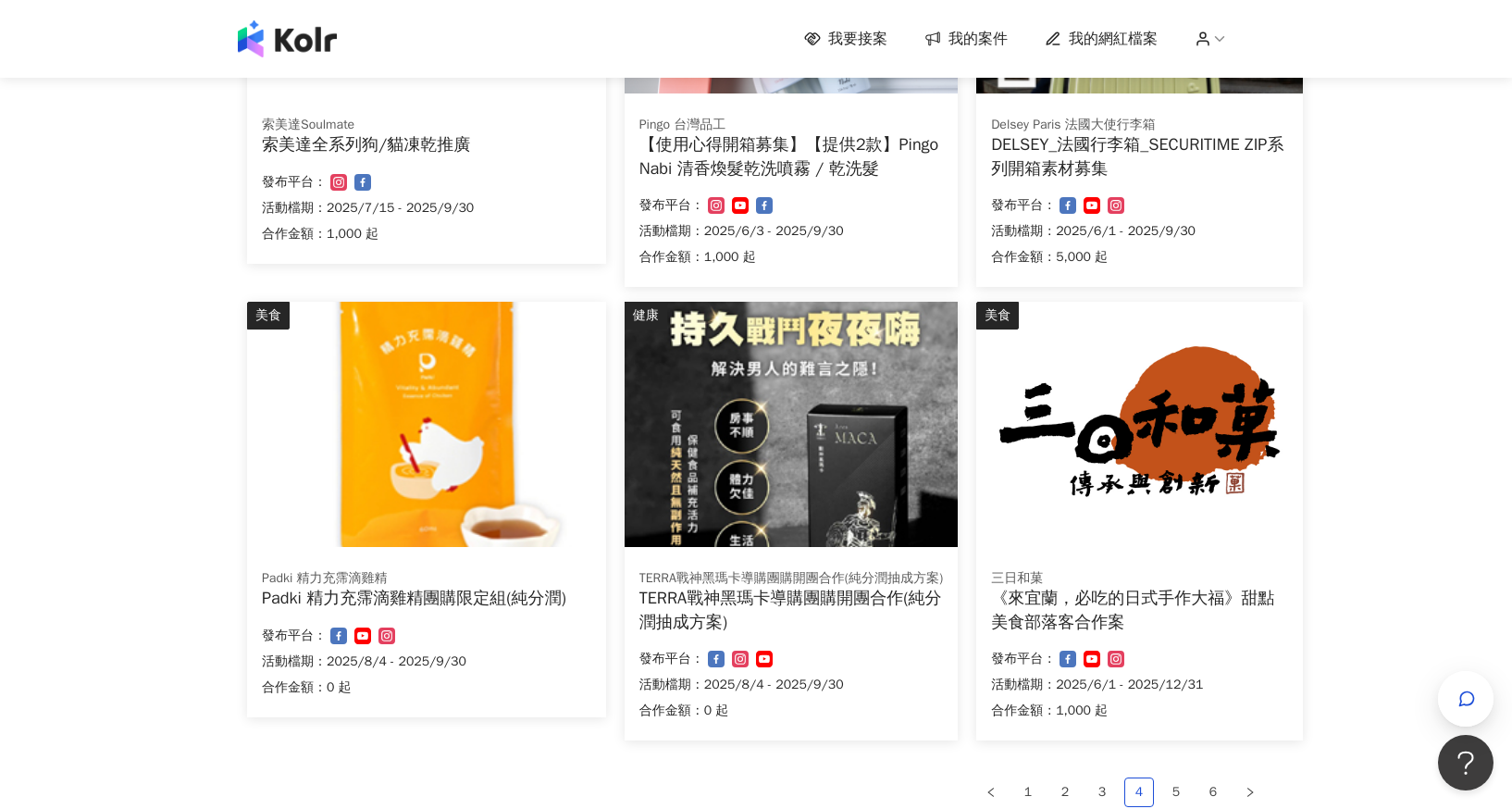 click at bounding box center (1139, 424) 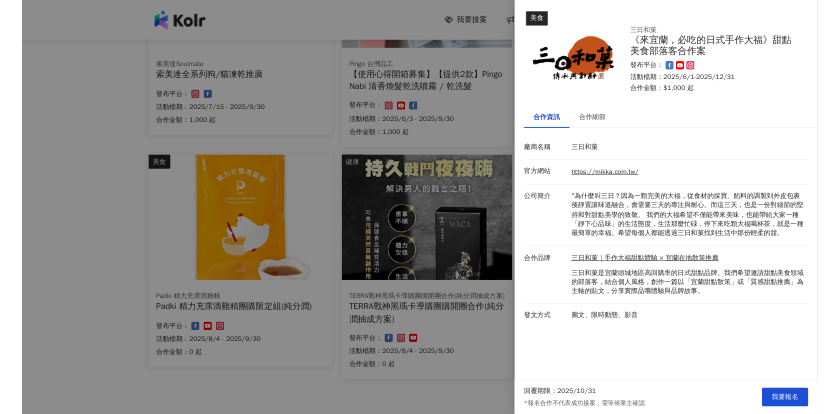scroll, scrollTop: 935, scrollLeft: 0, axis: vertical 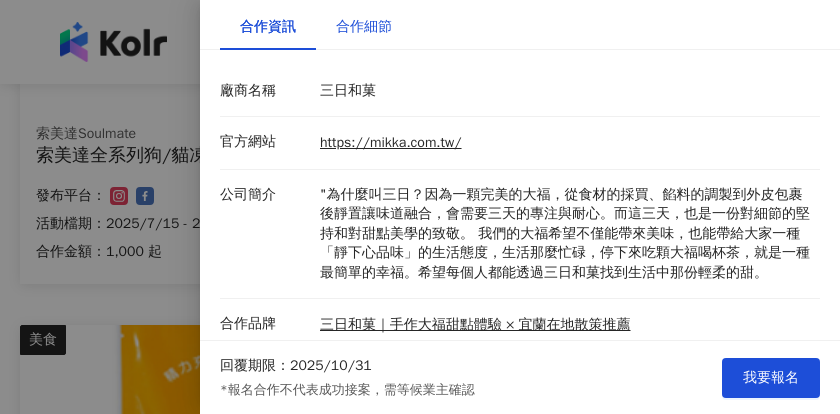 click on "合作細節" at bounding box center (364, 27) 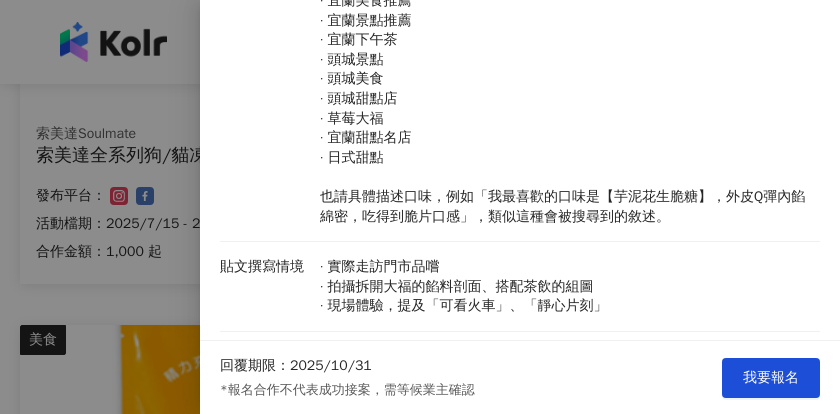 scroll, scrollTop: 520, scrollLeft: 0, axis: vertical 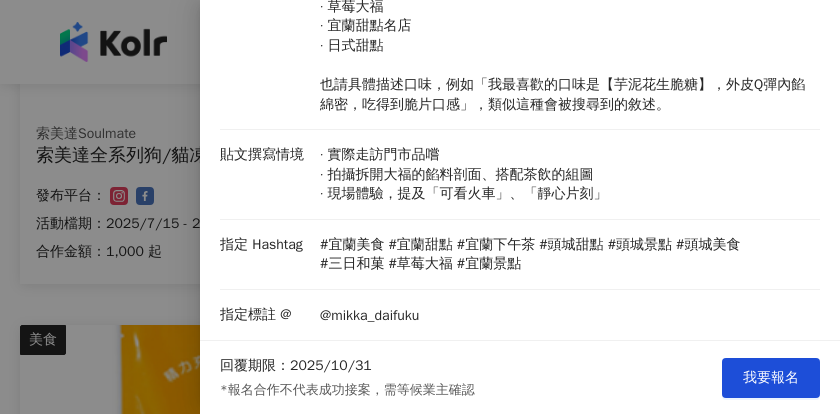 click at bounding box center [420, 207] 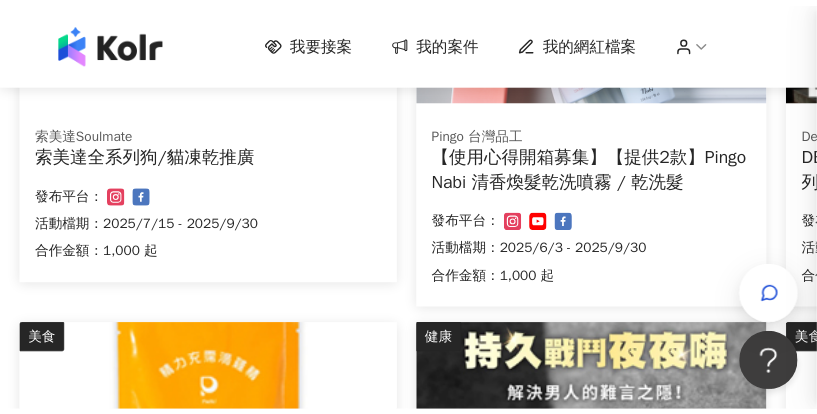 scroll, scrollTop: 0, scrollLeft: 0, axis: both 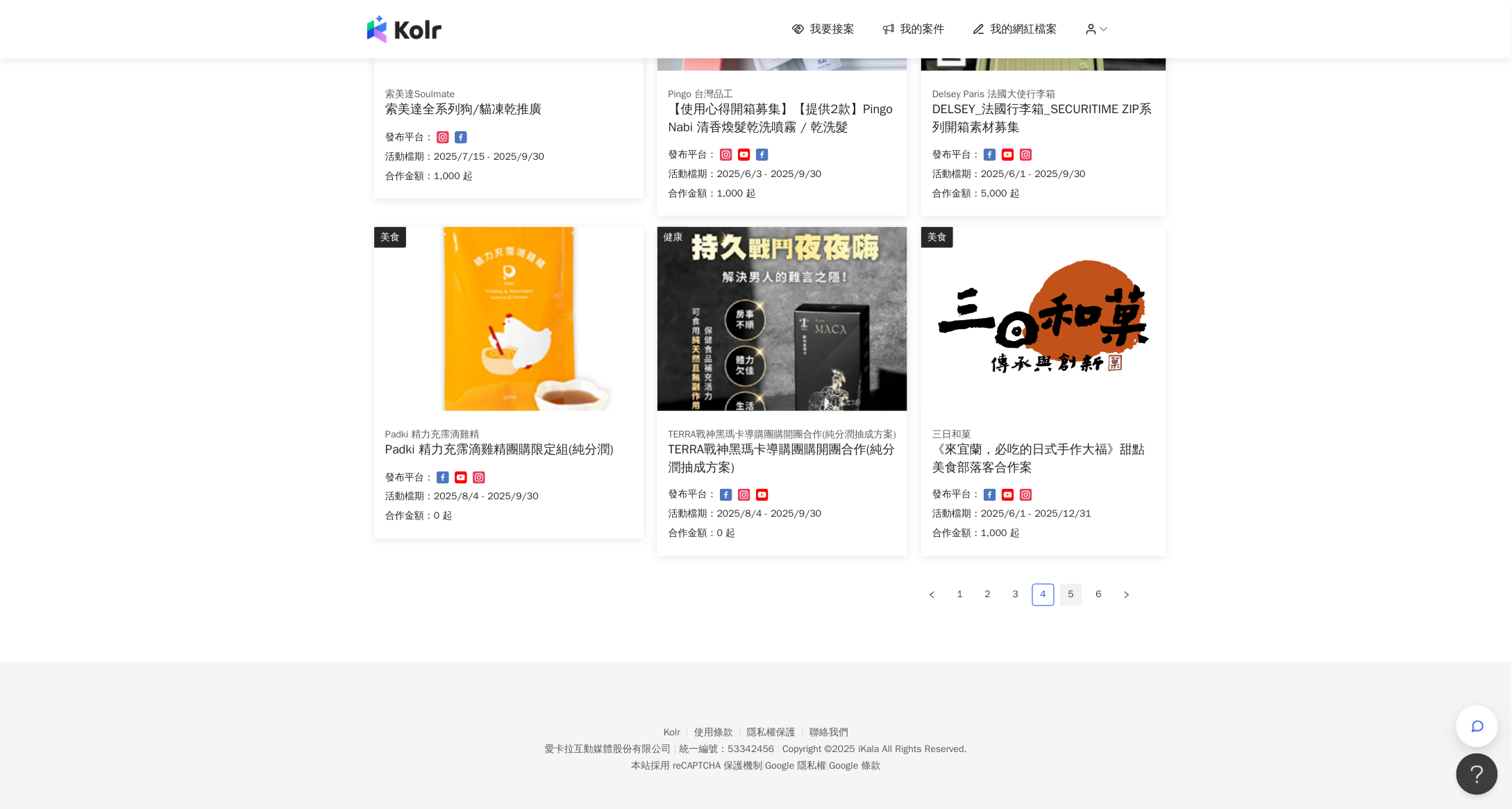 click on "5" at bounding box center (1071, 595) 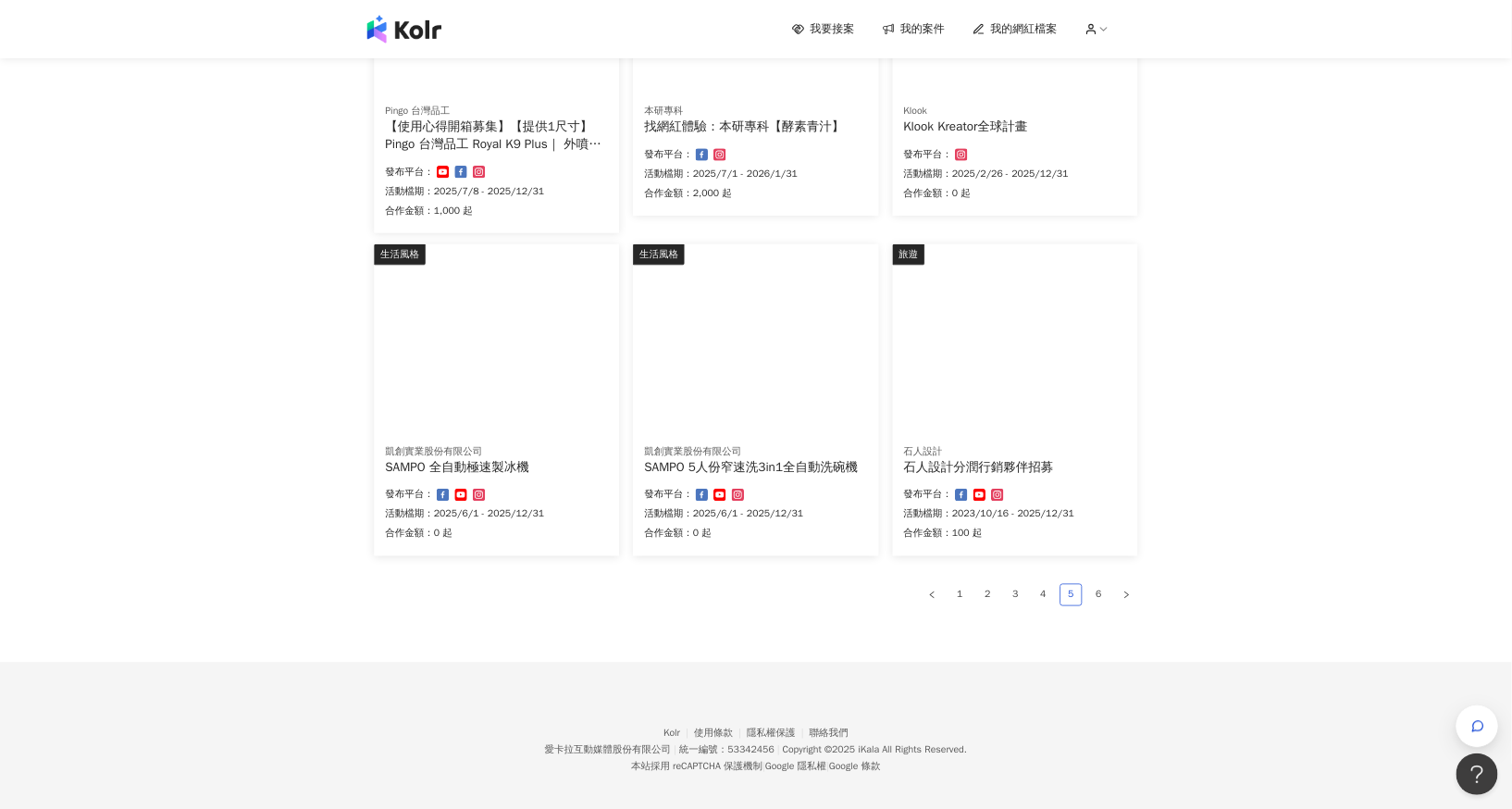 scroll, scrollTop: 874, scrollLeft: 0, axis: vertical 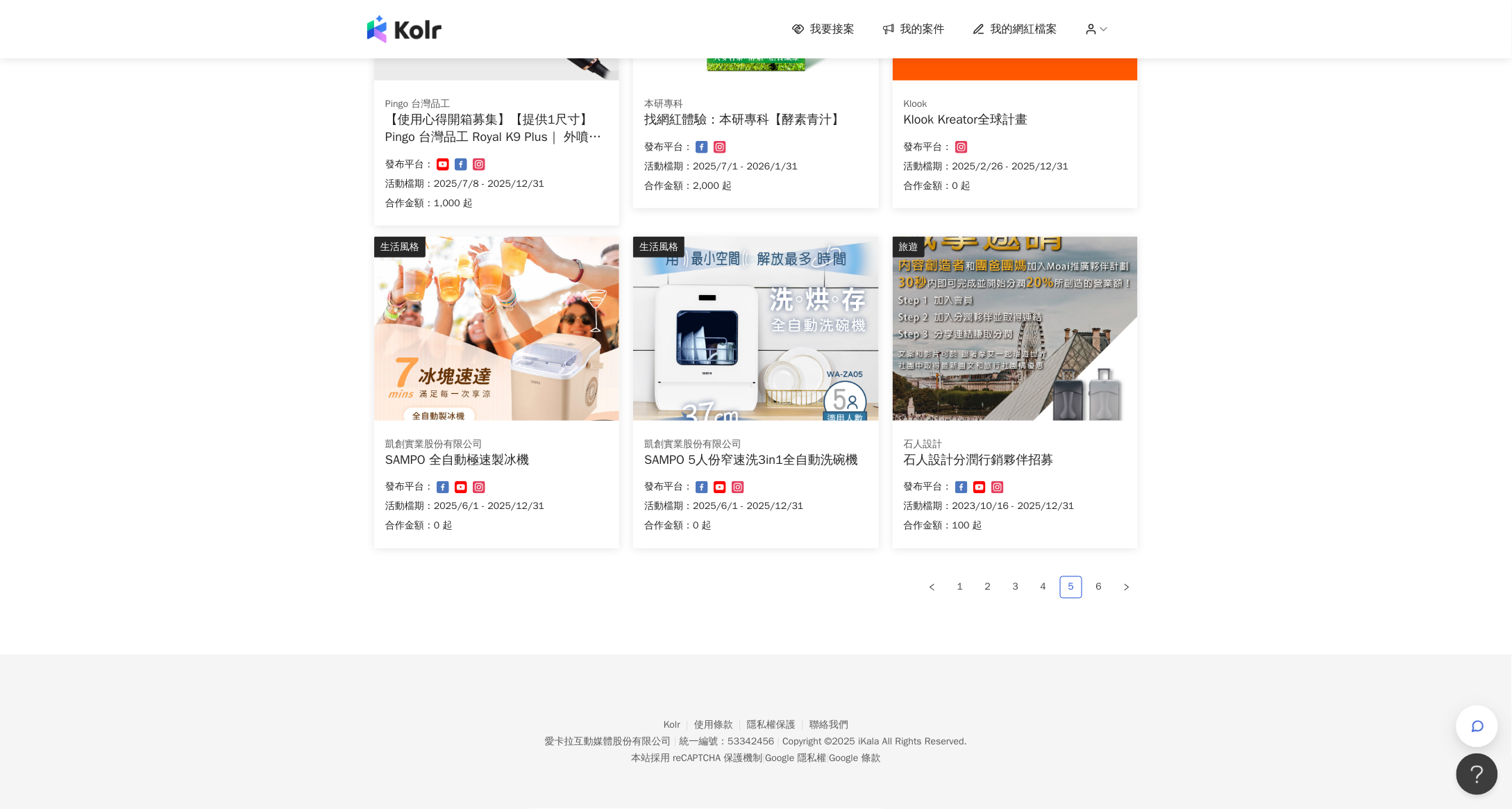 type 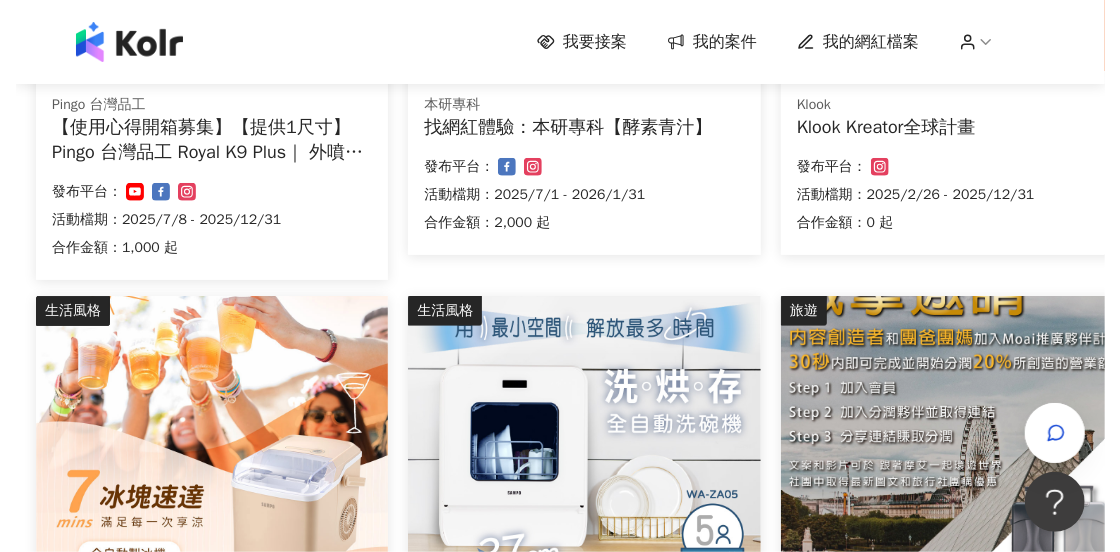 scroll, scrollTop: 957, scrollLeft: 0, axis: vertical 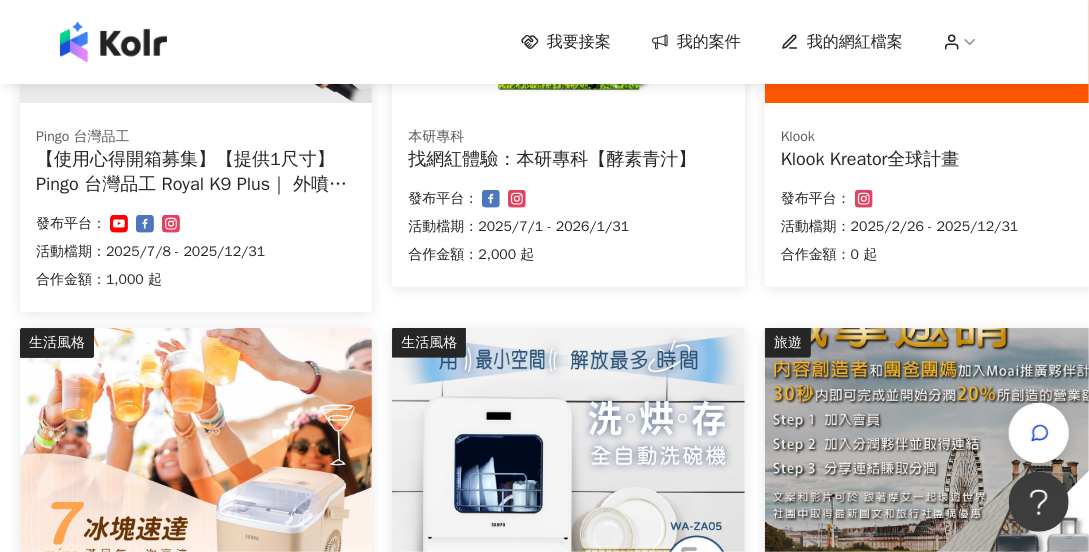 click on "本研專科" at bounding box center (568, 137) 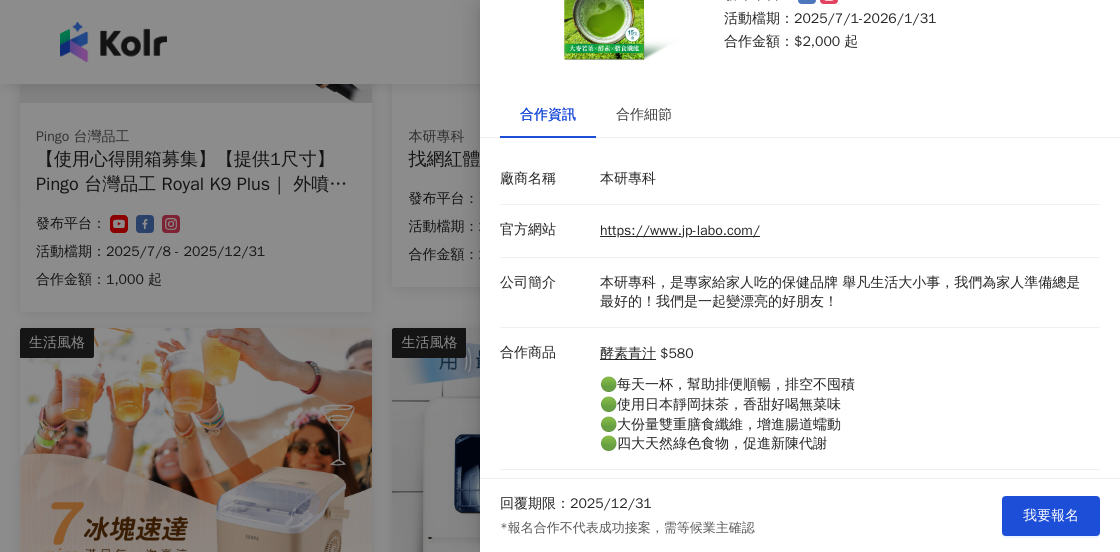 scroll, scrollTop: 194, scrollLeft: 0, axis: vertical 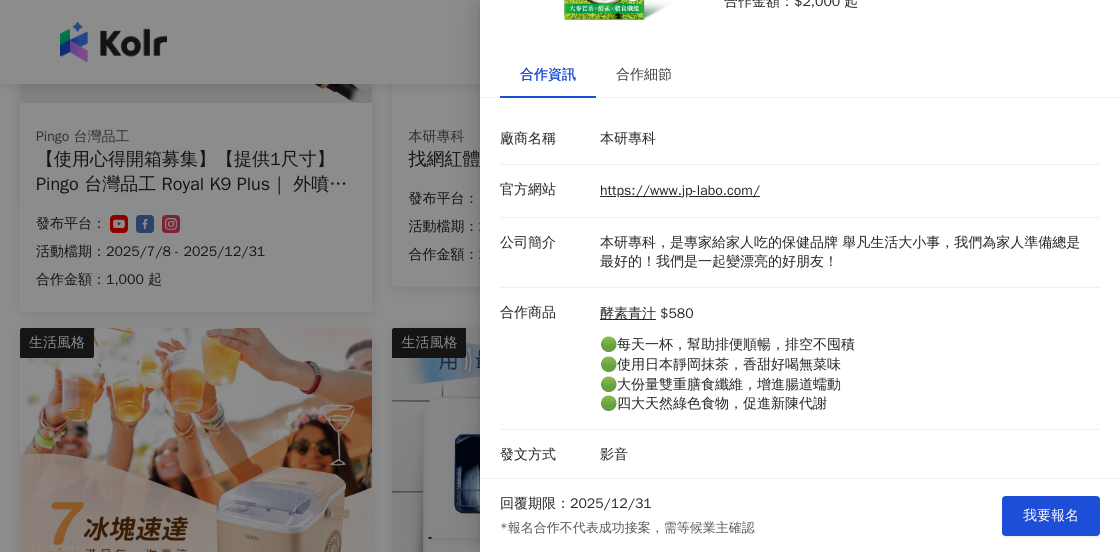 click at bounding box center (560, 276) 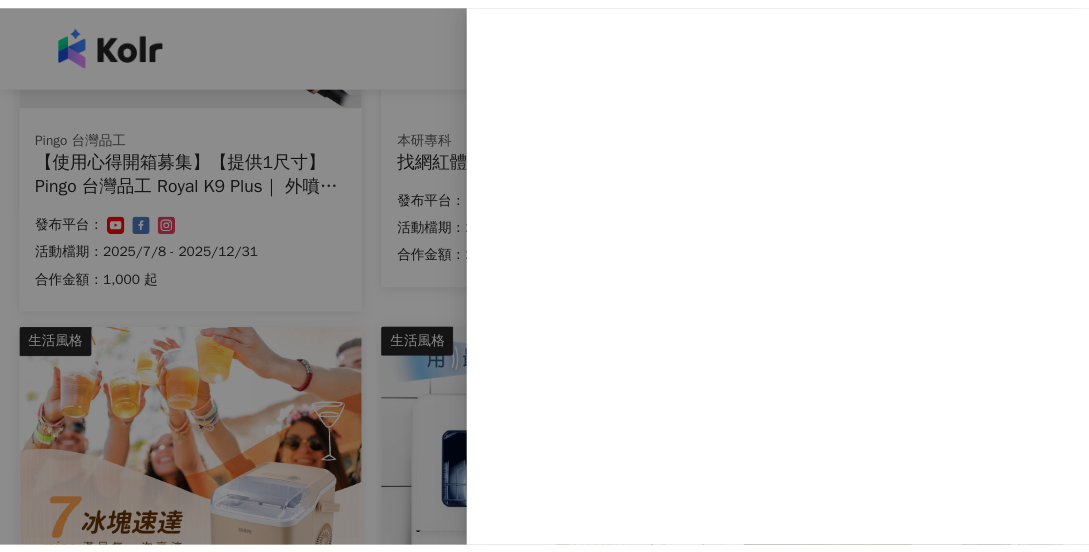 scroll, scrollTop: 0, scrollLeft: 0, axis: both 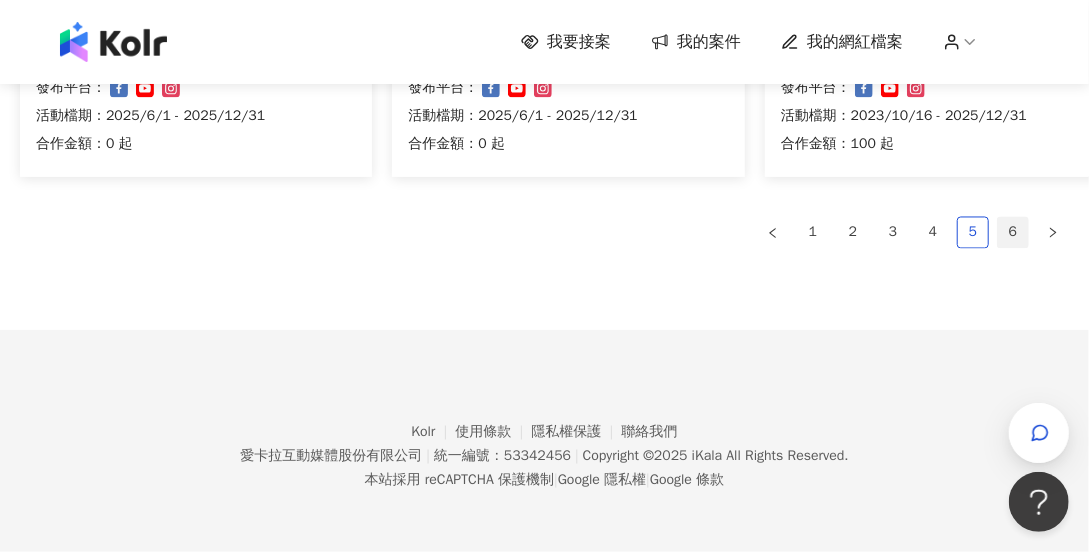 click on "6" at bounding box center (1013, 233) 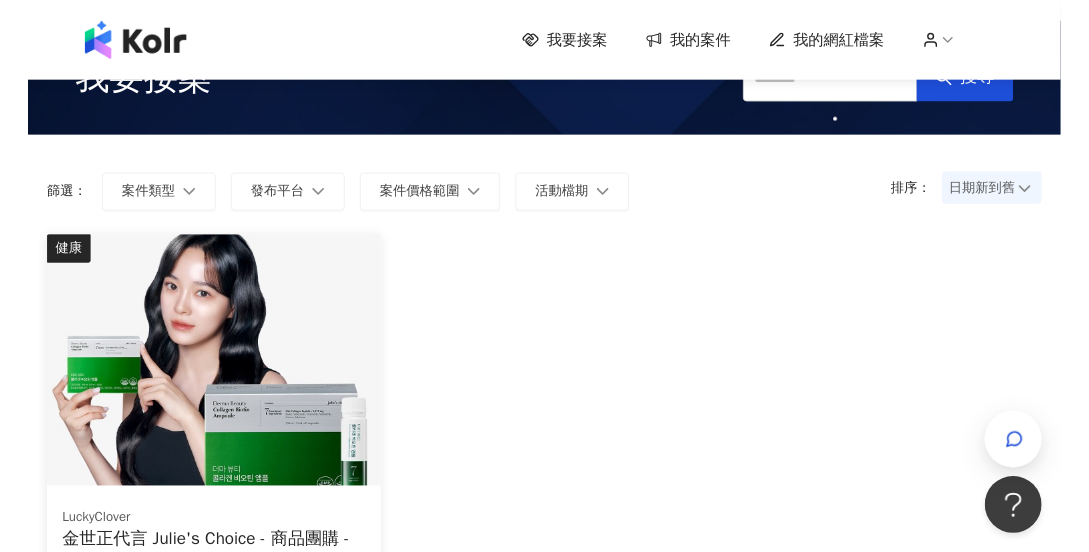 scroll, scrollTop: 0, scrollLeft: 0, axis: both 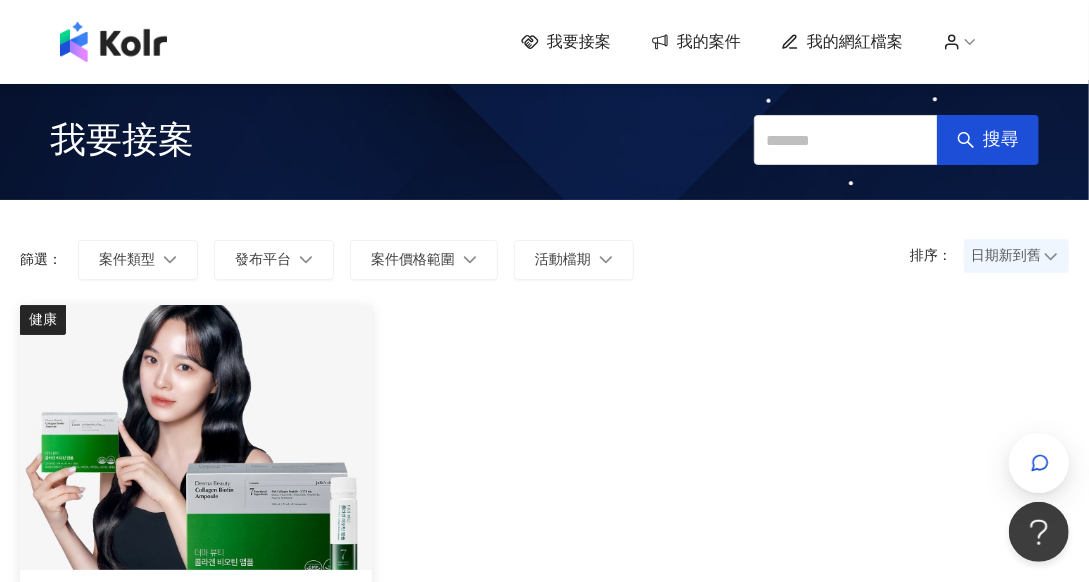 click on "我的案件" at bounding box center [709, 42] 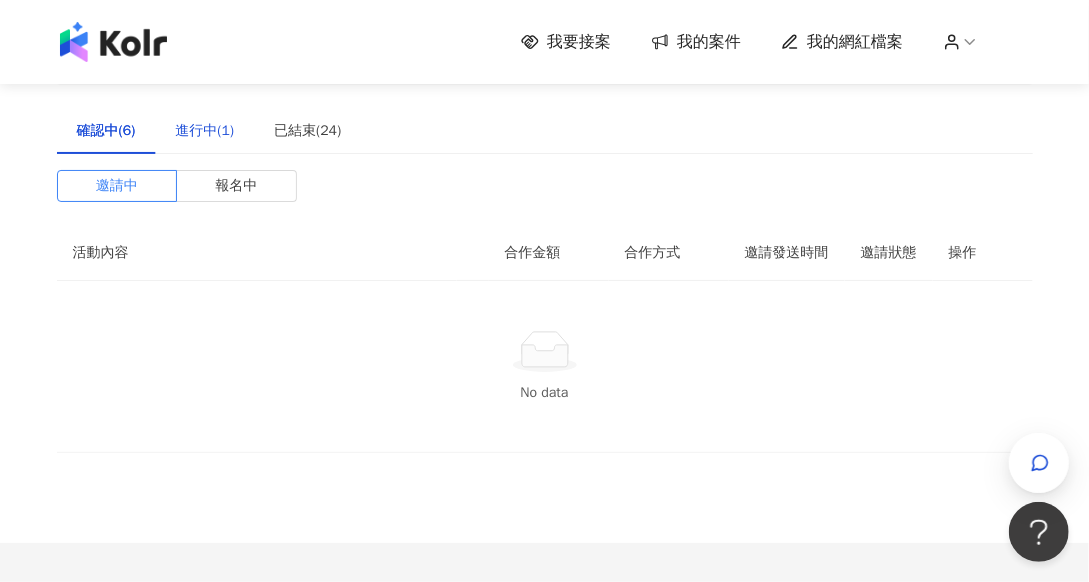 click on "進行中(1)" at bounding box center (204, 131) 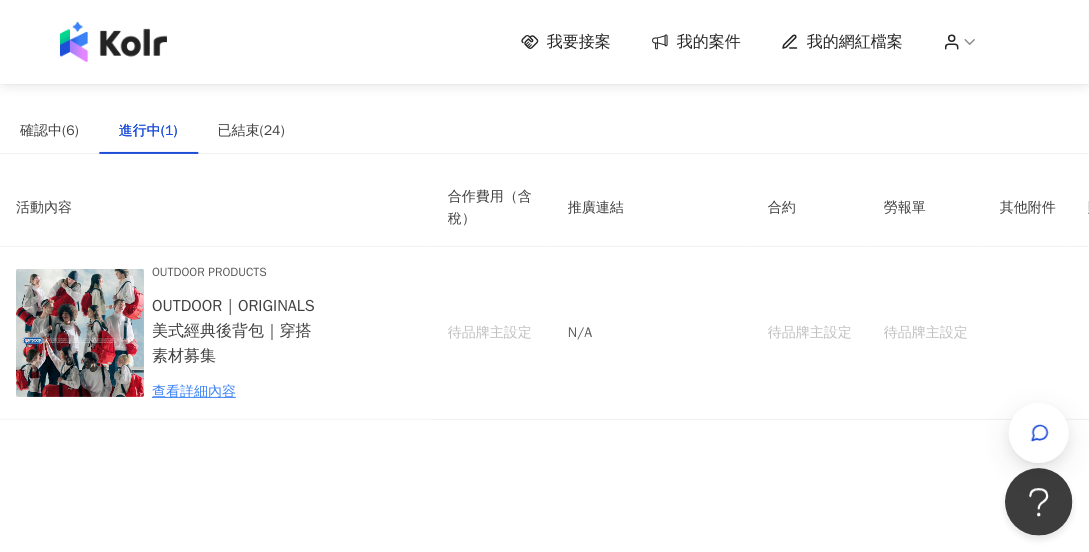 drag, startPoint x: 1645, startPoint y: 1014, endPoint x: 1028, endPoint y: 525, distance: 787.28015 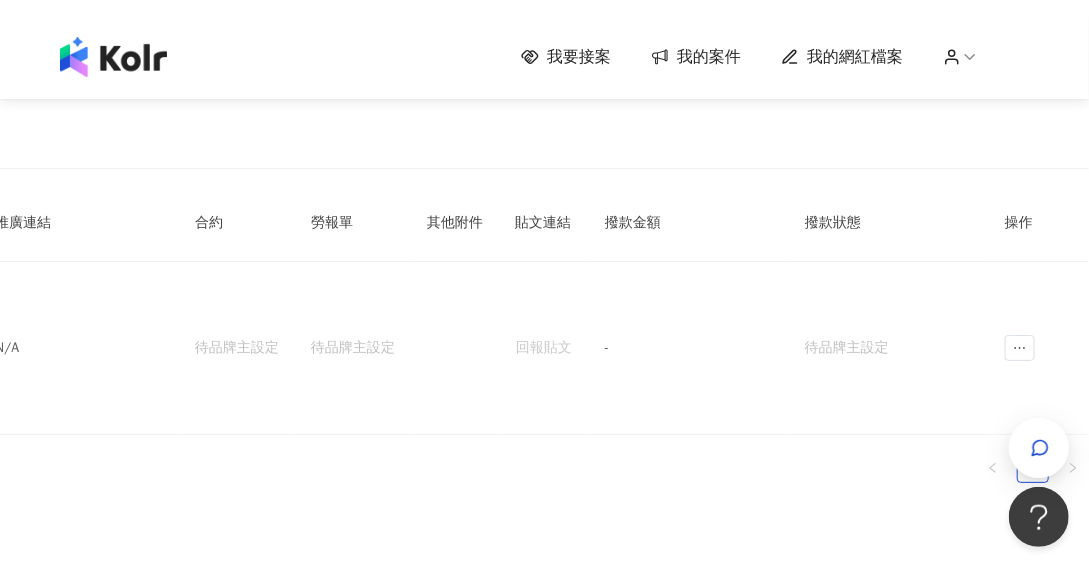 scroll, scrollTop: 0, scrollLeft: 0, axis: both 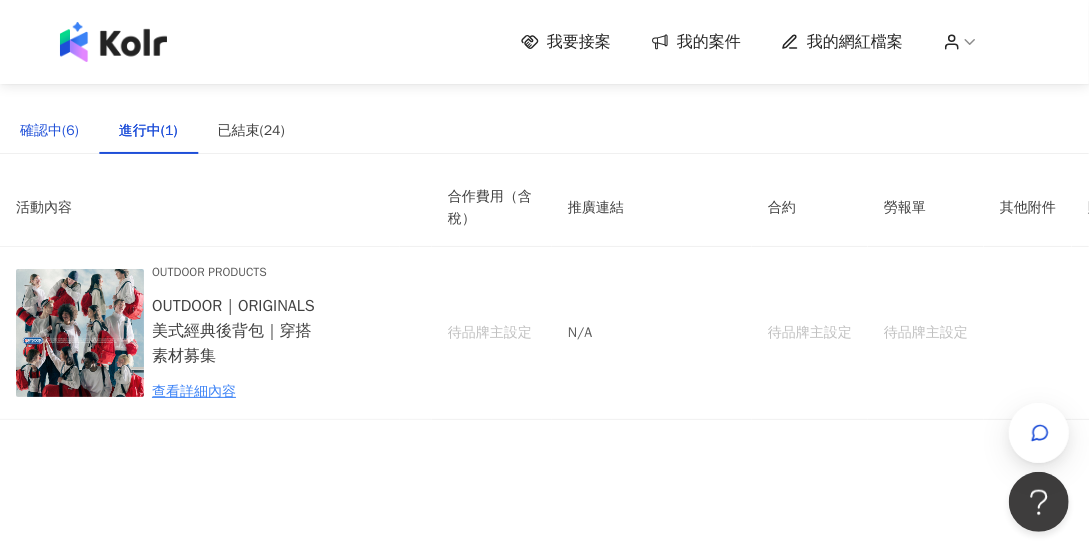 click on "確認中(6)" at bounding box center (49, 131) 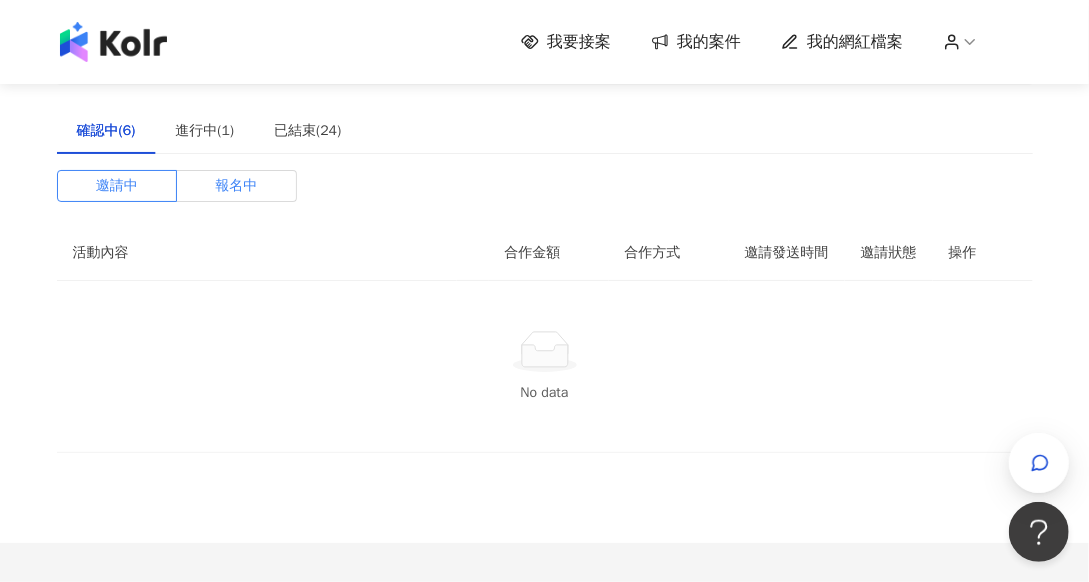 click on "報名中" at bounding box center [237, 186] 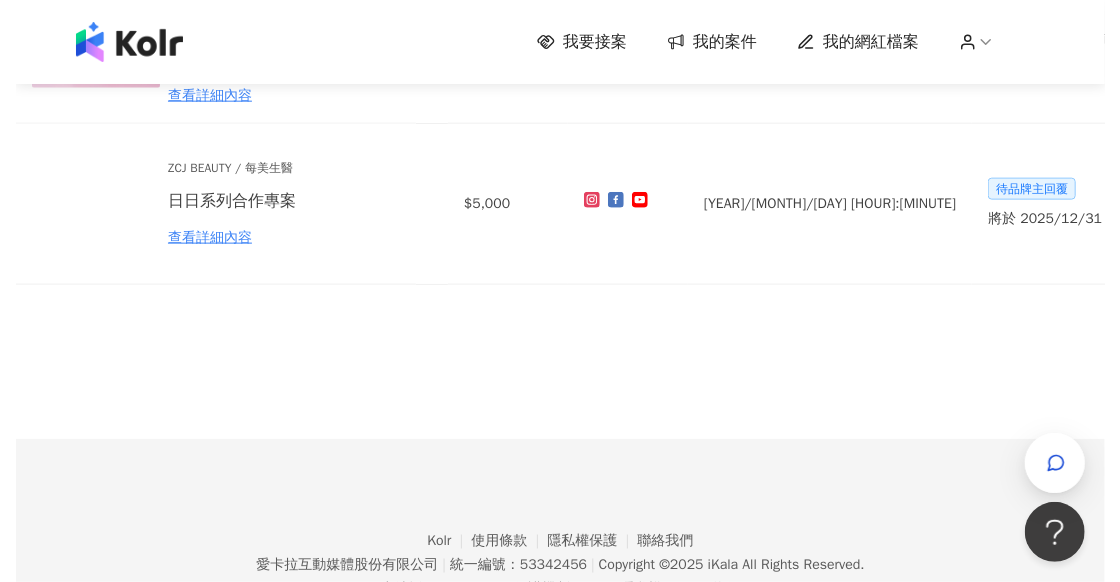 scroll, scrollTop: 800, scrollLeft: 0, axis: vertical 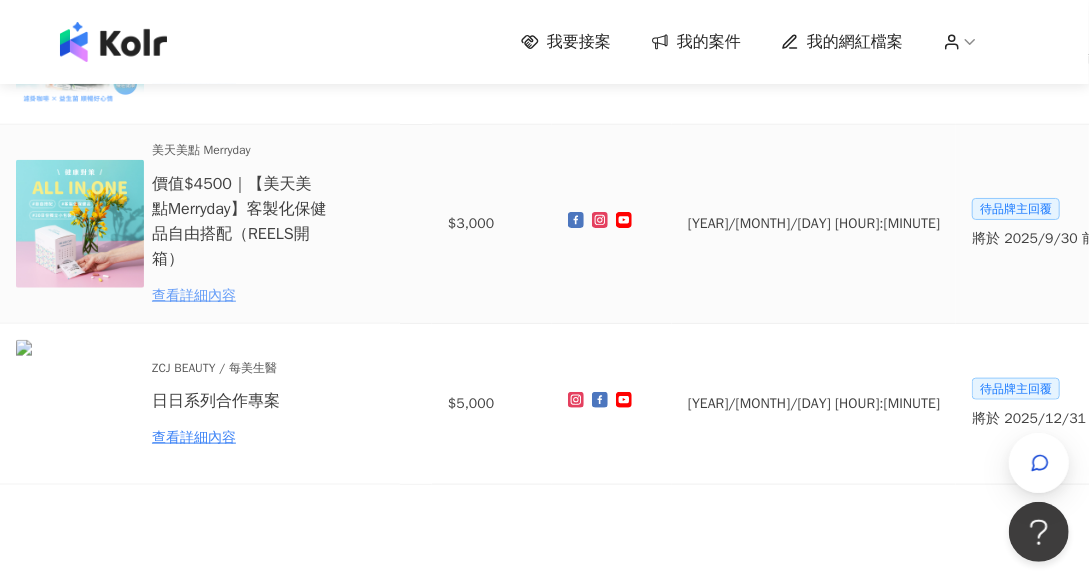 click on "查看詳細內容" at bounding box center [239, 296] 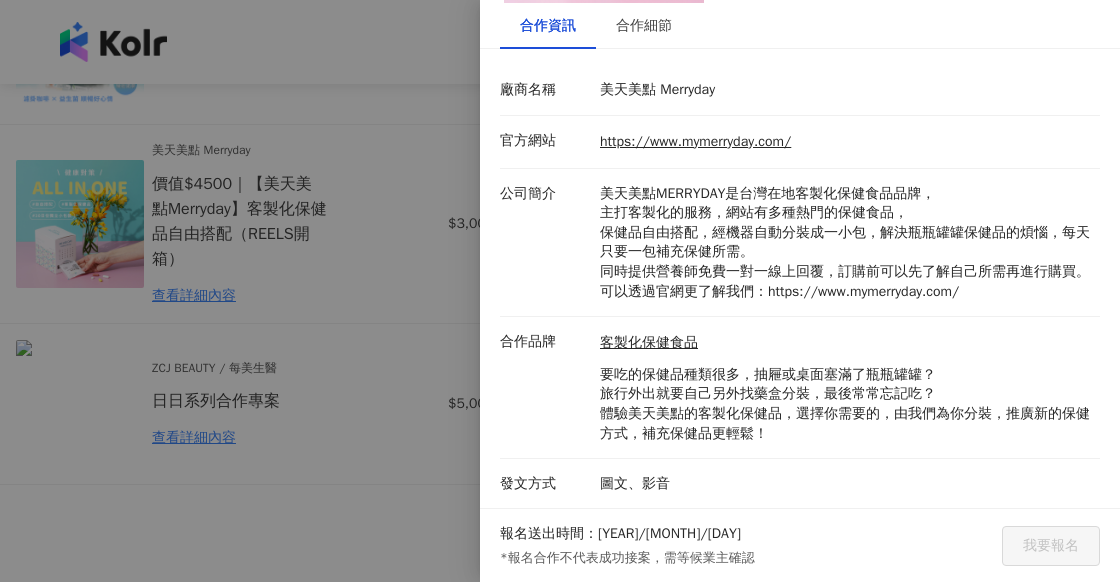 scroll, scrollTop: 241, scrollLeft: 0, axis: vertical 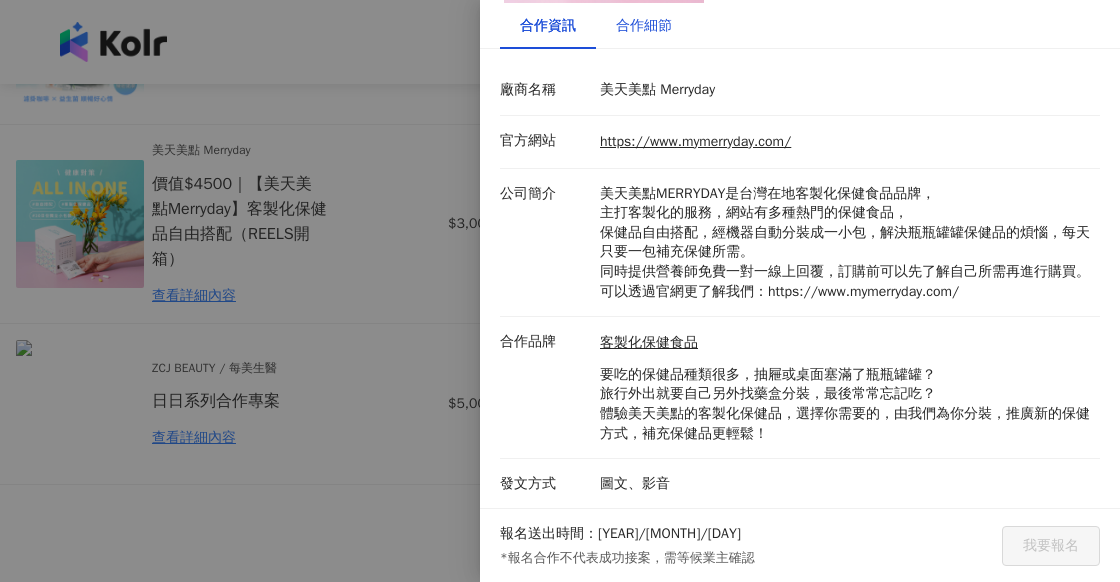 click on "合作細節" at bounding box center (644, 26) 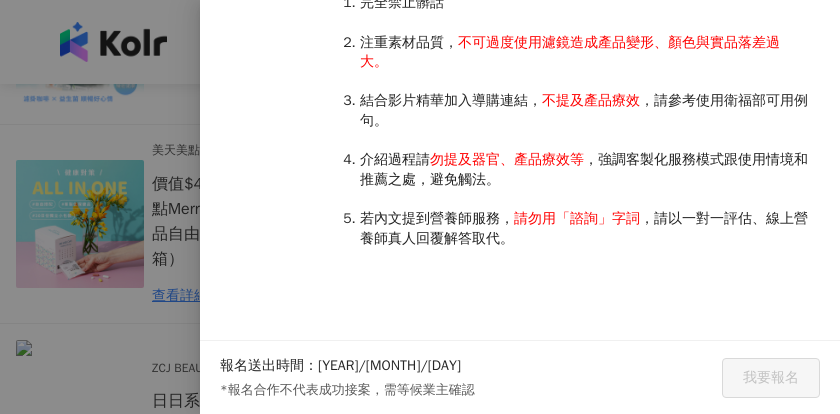 scroll, scrollTop: 2150, scrollLeft: 0, axis: vertical 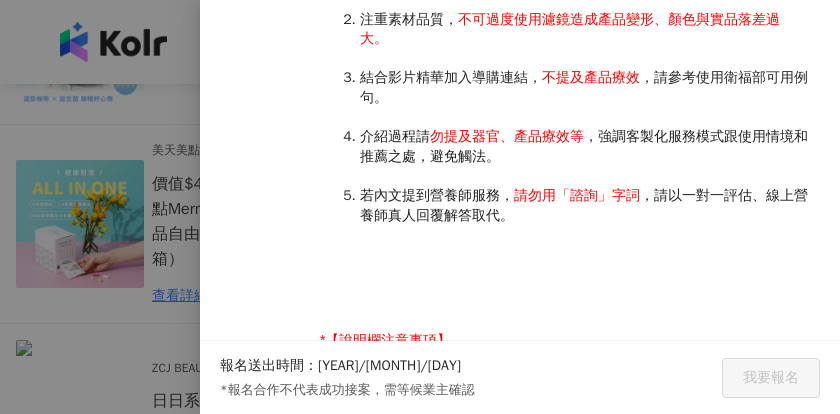 click on "指定 Hashtag ##[BRAND] #[BRAND]/#[BRAND]/#[BRAND]/#[BRAND] 指定標註 @ @[BRAND] 指定連結 https://www.mymerryday.com/ 其他說明   美天美點MERRYDAY貼文合作
一.背景資訊：
●   官網資訊（URL）：https://www.mymerryday.com/
●   目標顧客（TA）族群或年紀性別：25-45(女)
●   產品體驗：贈送平台購物金$[PRICE]，自由搭配需要的保健品
●   產品特色/資訊：
美天美點MERRYDAY是台灣在地客製化保健食品品牌，
主打客製化的服務，網站有多種熱門的保健食品，
保健品自由搭配，經機器自動分裝成一小包，解決瓶瓶罐罐保健品的煩惱，每天只要一包補充保健所需。同時提供營養師免費一對一線上回覆，訂購前可以先了解自己所需再進行購買。
二.合作項目：
Reels影片（同步發在FB/小紅書/Tiktok）
Meta廣告主授權
三. *公開日期：" at bounding box center [520, -510] 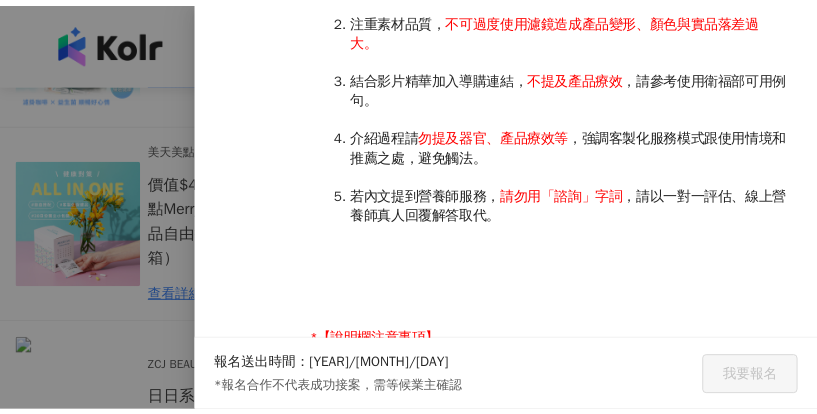 scroll, scrollTop: 0, scrollLeft: 0, axis: both 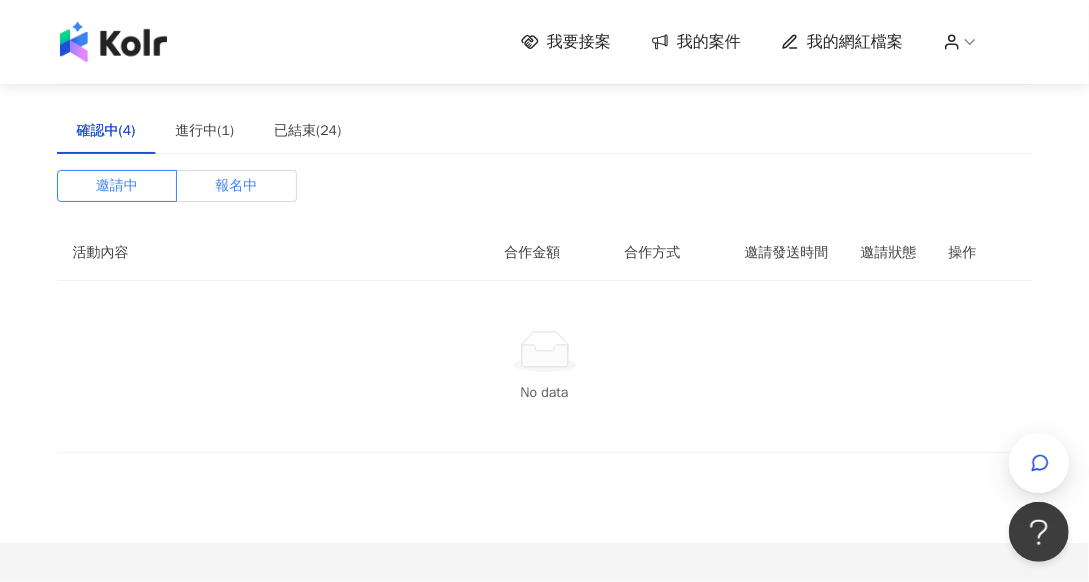 click on "報名中" at bounding box center [236, 186] 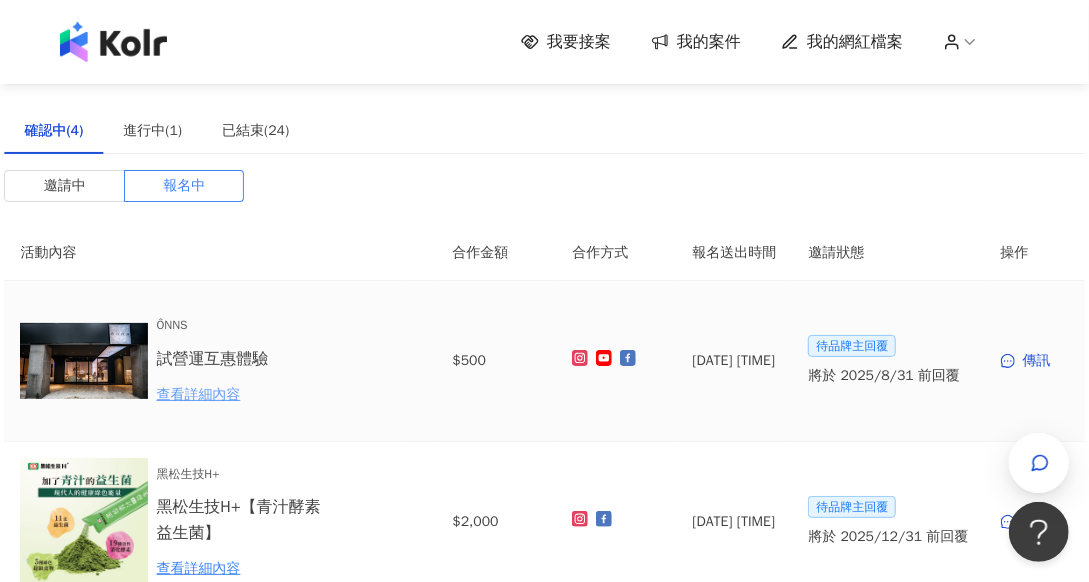 click on "查看詳細內容" at bounding box center [243, 395] 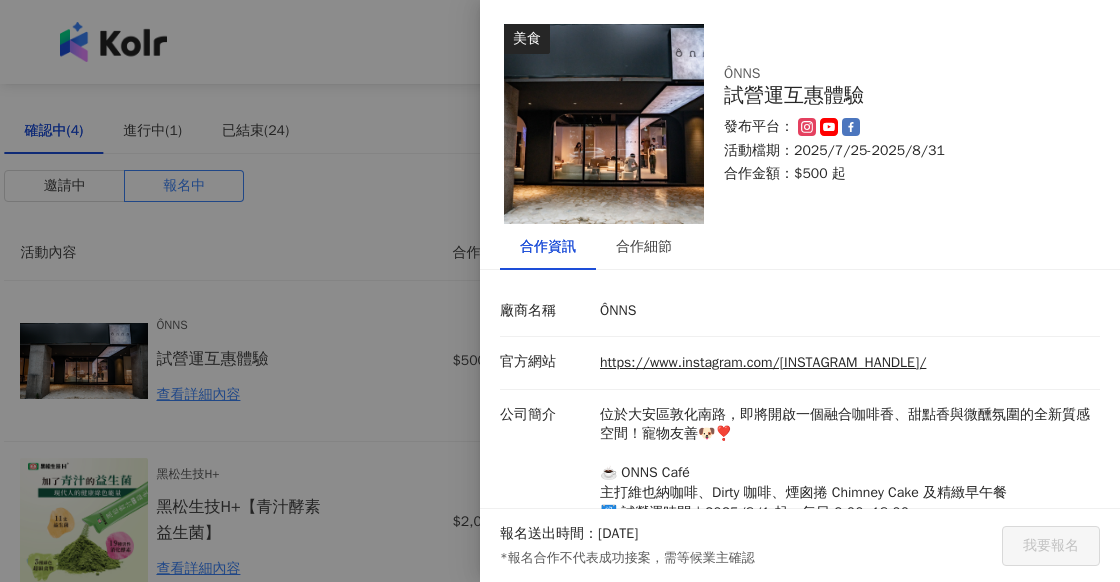 click at bounding box center [560, 291] 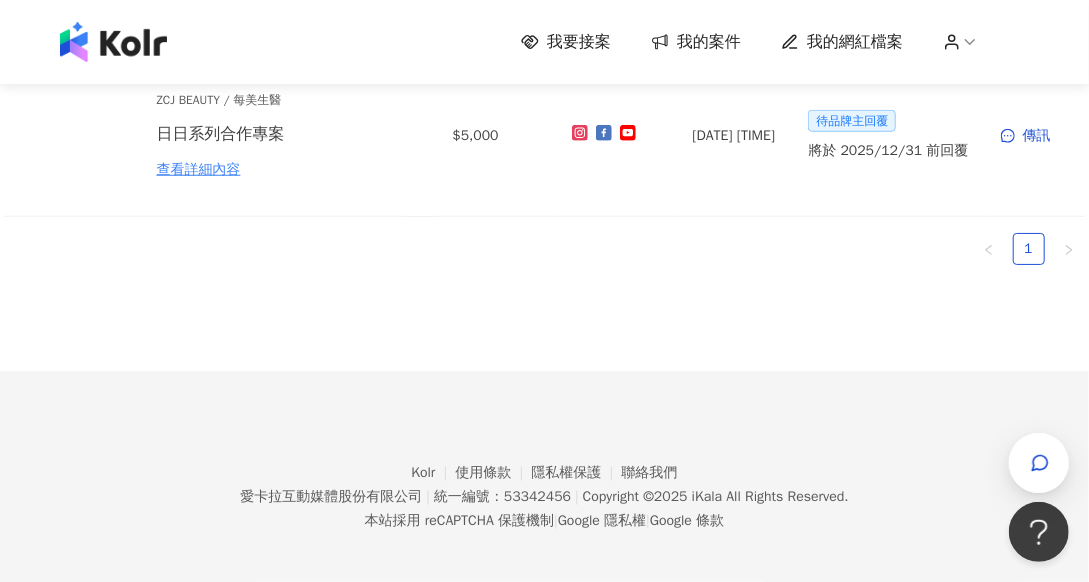 scroll, scrollTop: 720, scrollLeft: 0, axis: vertical 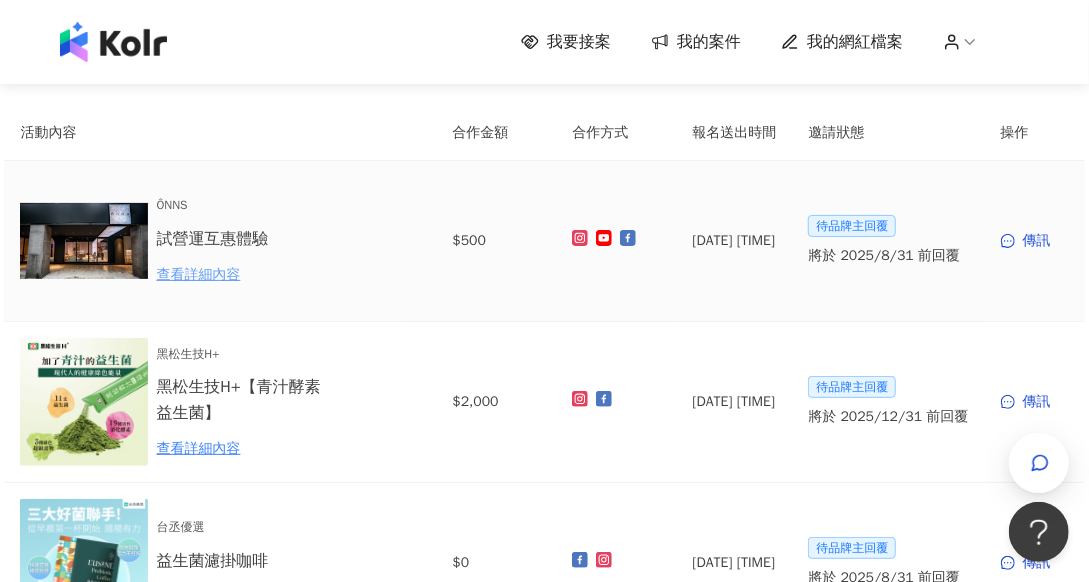 click on "查看詳細內容" at bounding box center [243, 275] 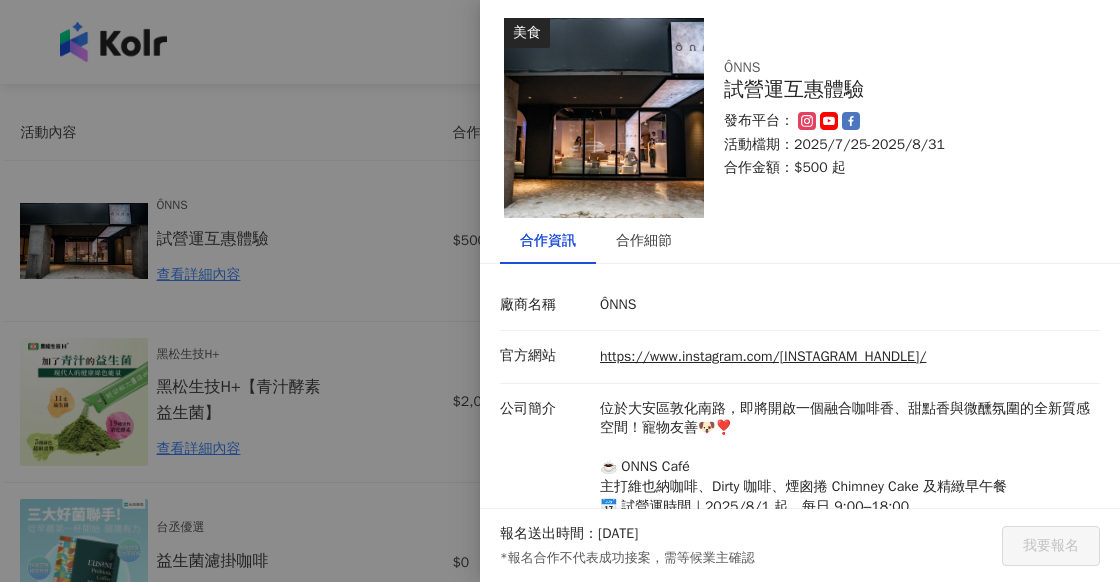 scroll, scrollTop: 0, scrollLeft: 0, axis: both 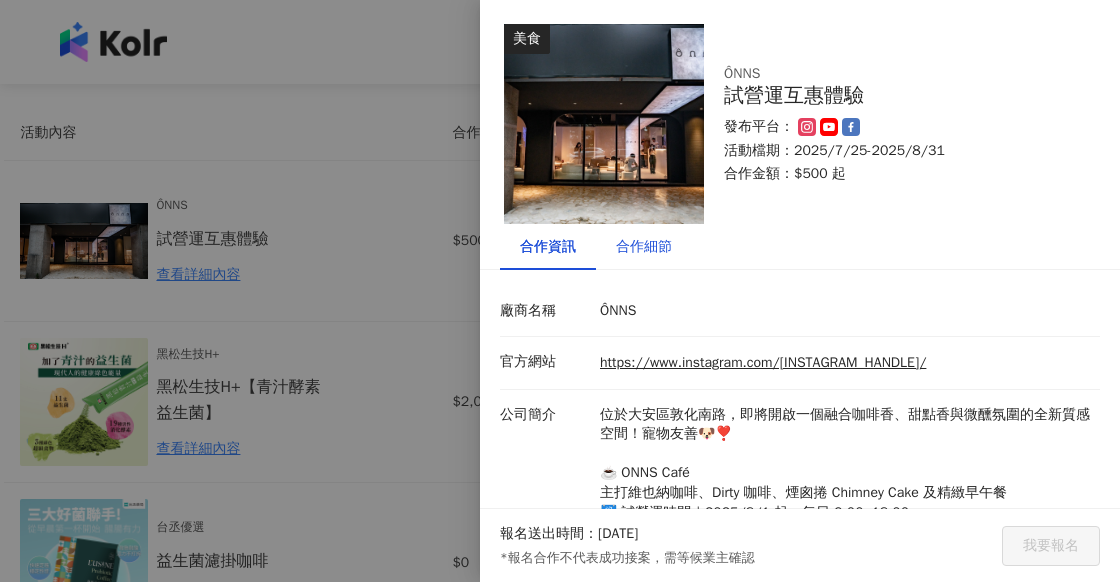 click on "合作細節" at bounding box center (644, 247) 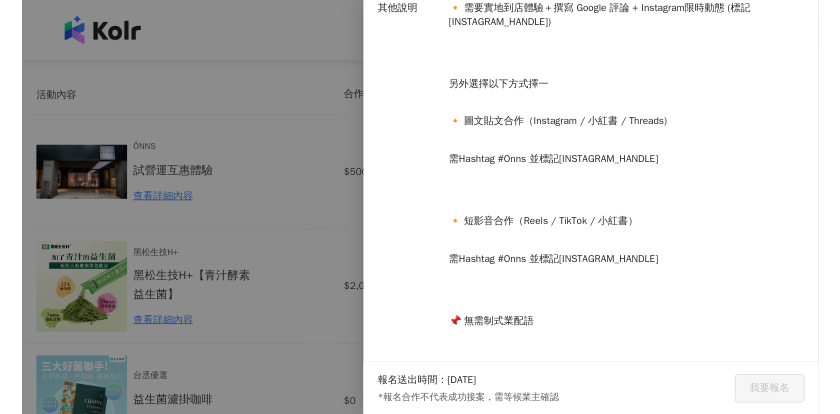 scroll, scrollTop: 625, scrollLeft: 0, axis: vertical 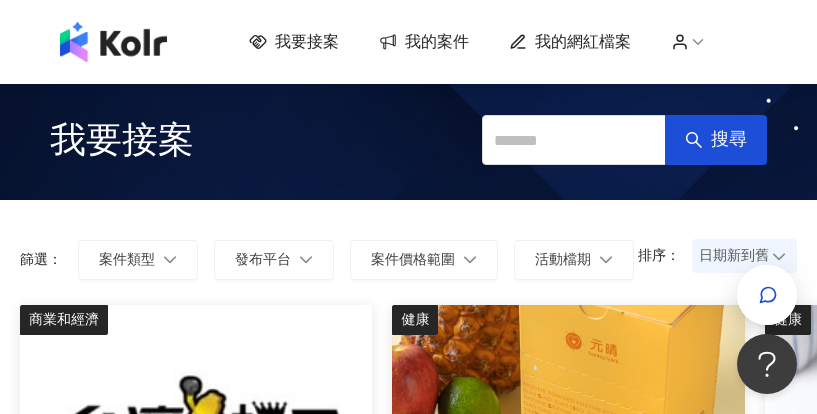 click on "我的案件" at bounding box center (437, 42) 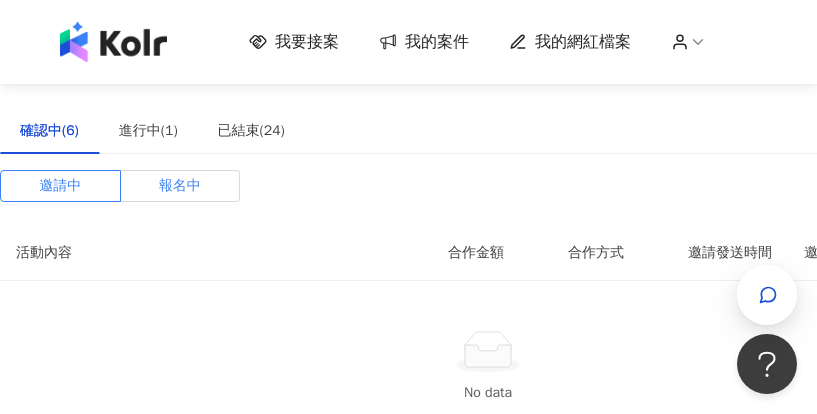 click on "報名中" at bounding box center (181, 186) 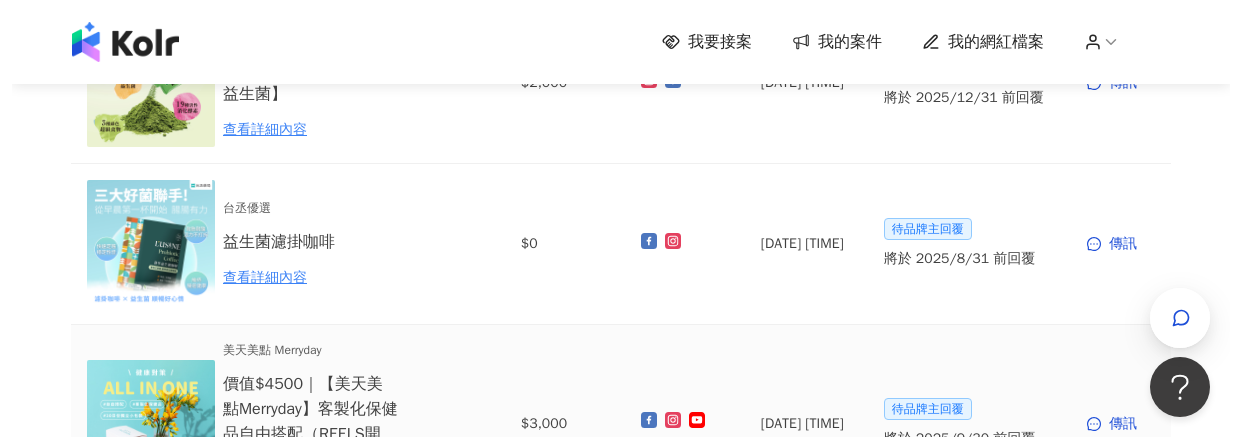 scroll, scrollTop: 750, scrollLeft: 0, axis: vertical 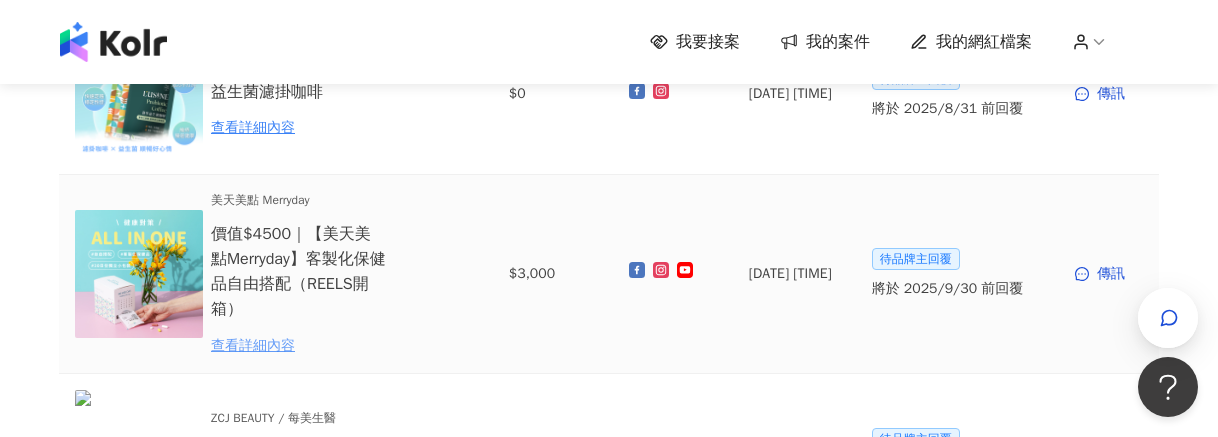 click on "查看詳細內容" at bounding box center (298, 346) 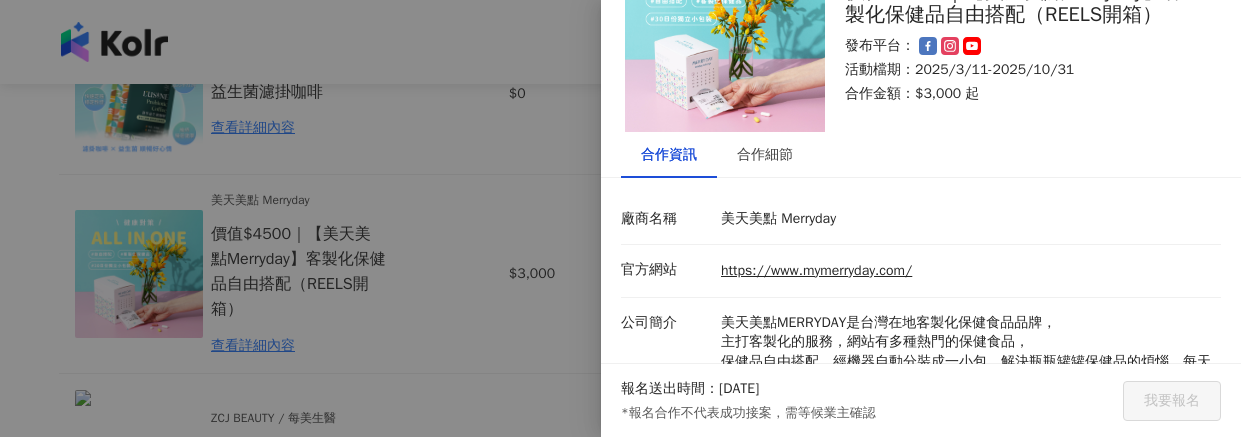 scroll, scrollTop: 86, scrollLeft: 0, axis: vertical 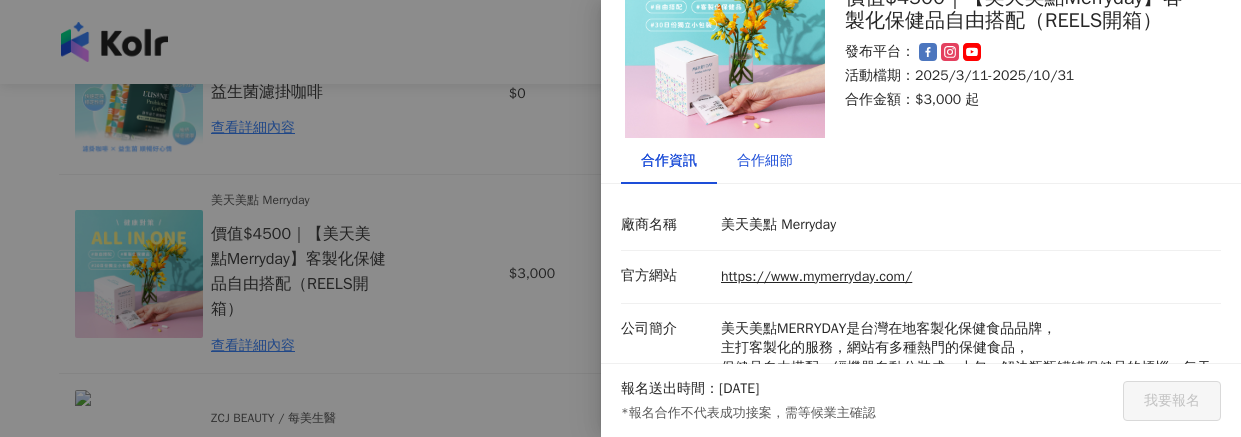 click on "合作細節" at bounding box center [765, 161] 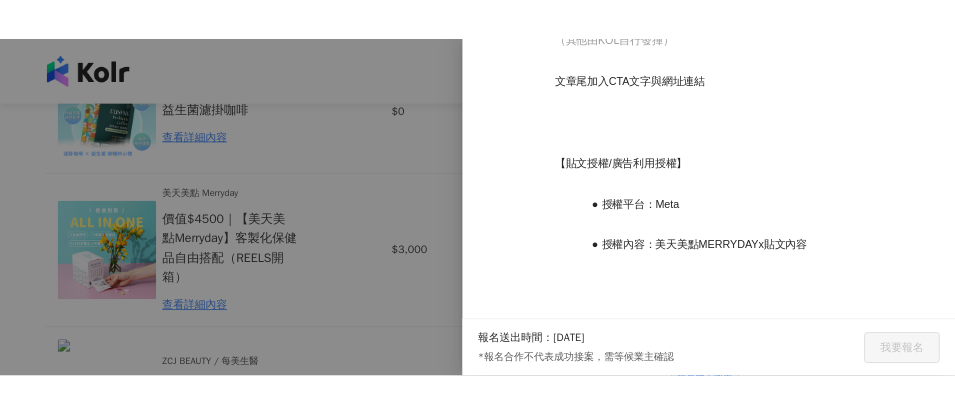 scroll, scrollTop: 2631, scrollLeft: 0, axis: vertical 